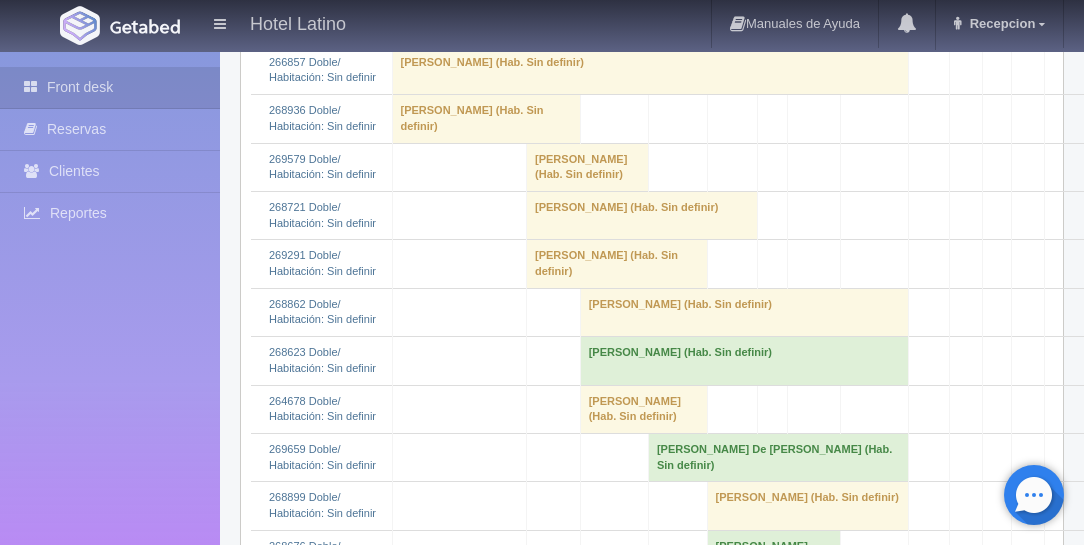 scroll, scrollTop: 914, scrollLeft: 0, axis: vertical 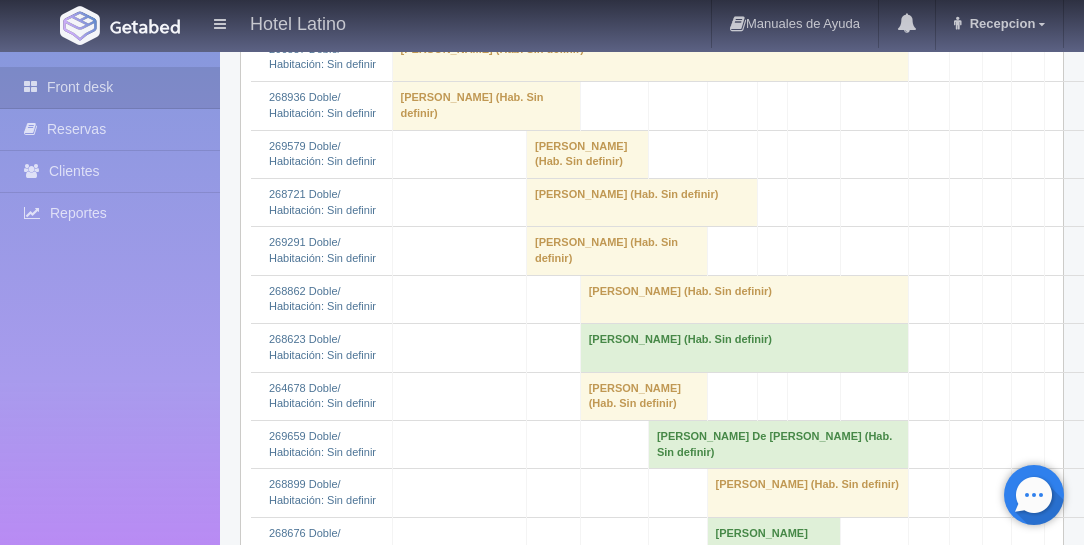 click on "[PERSON_NAME] 												(Hab. Sin definir)" at bounding box center (617, 251) 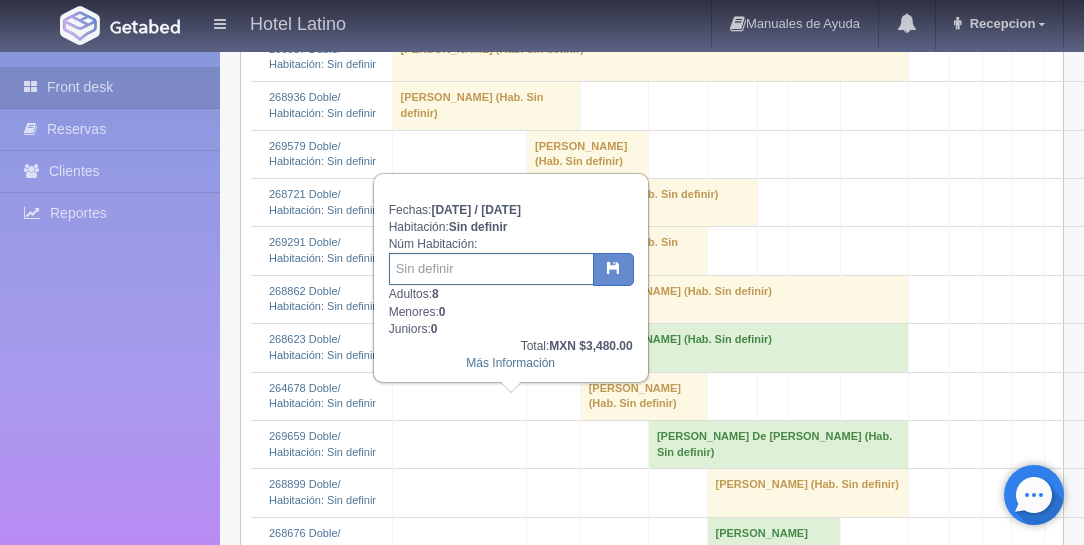 click at bounding box center (491, 269) 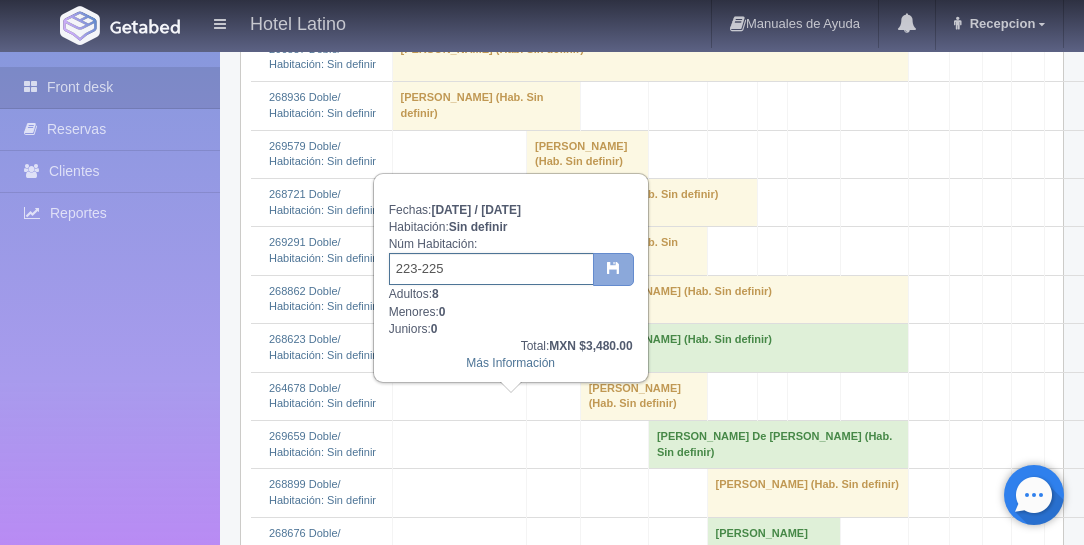 type on "223-225" 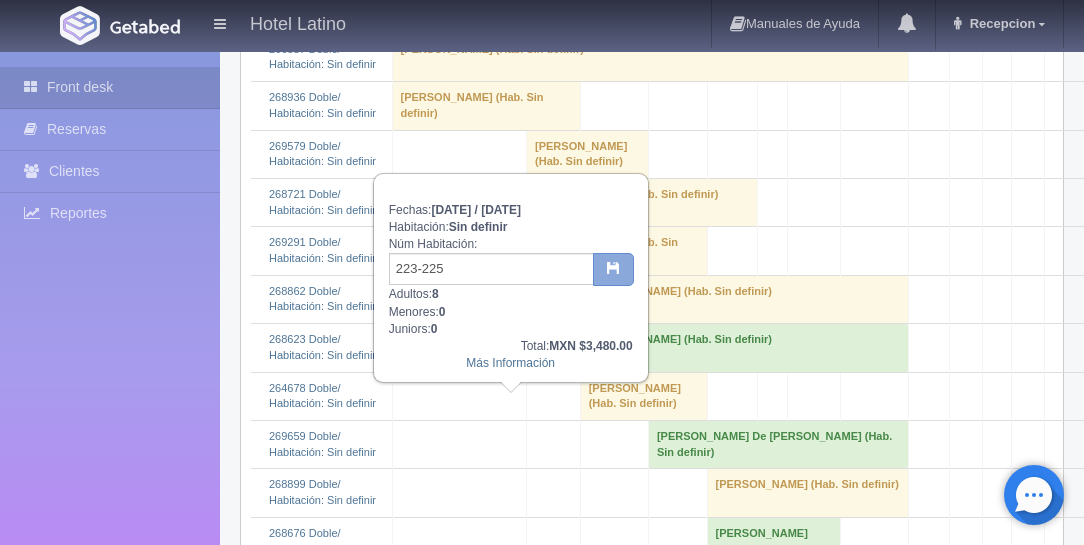 click at bounding box center (613, 270) 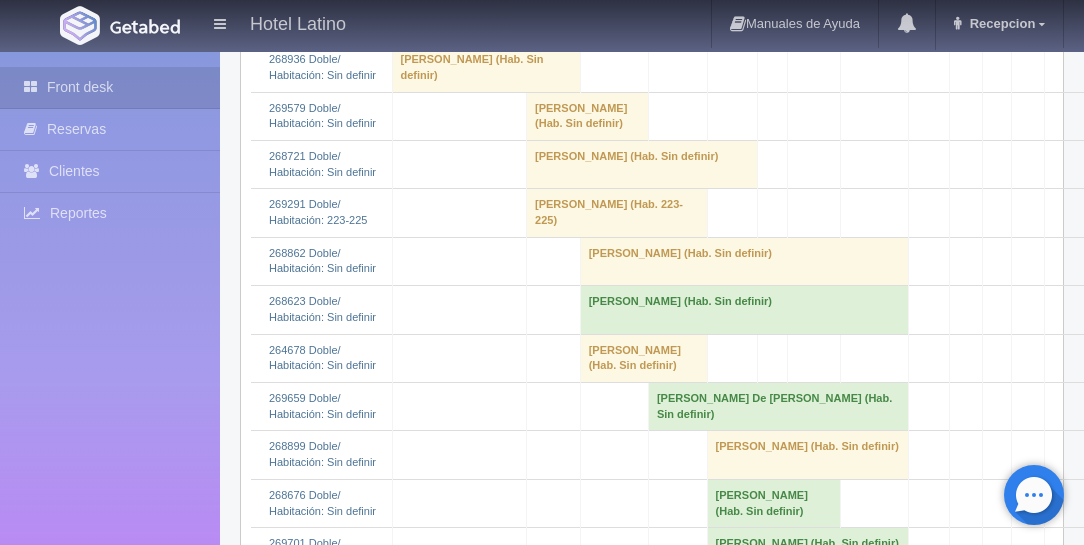 scroll, scrollTop: 971, scrollLeft: 0, axis: vertical 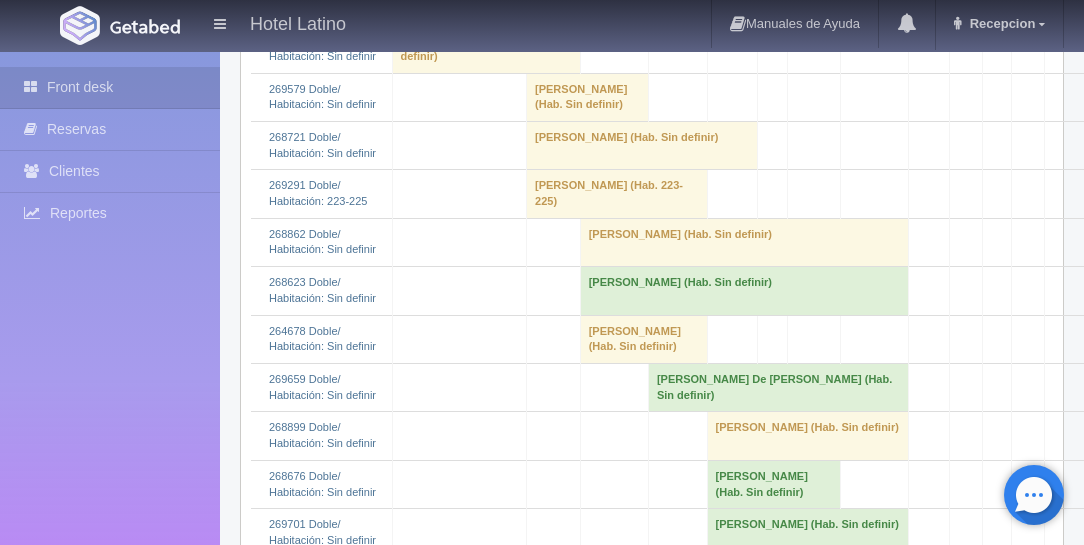click on "pedro damian gomez andrade 												(Hab. Sin definir)" at bounding box center (642, 145) 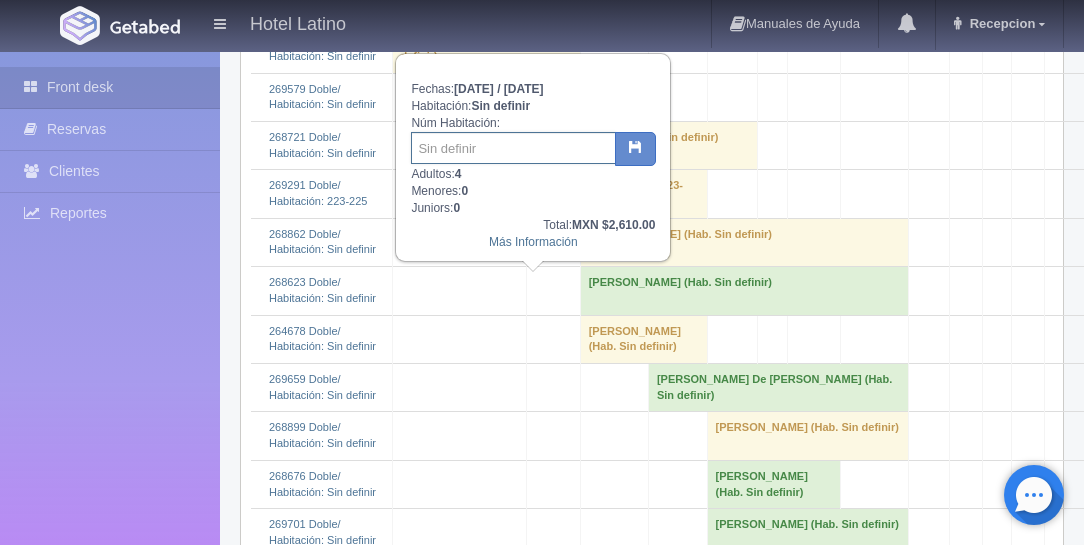 click at bounding box center [513, 148] 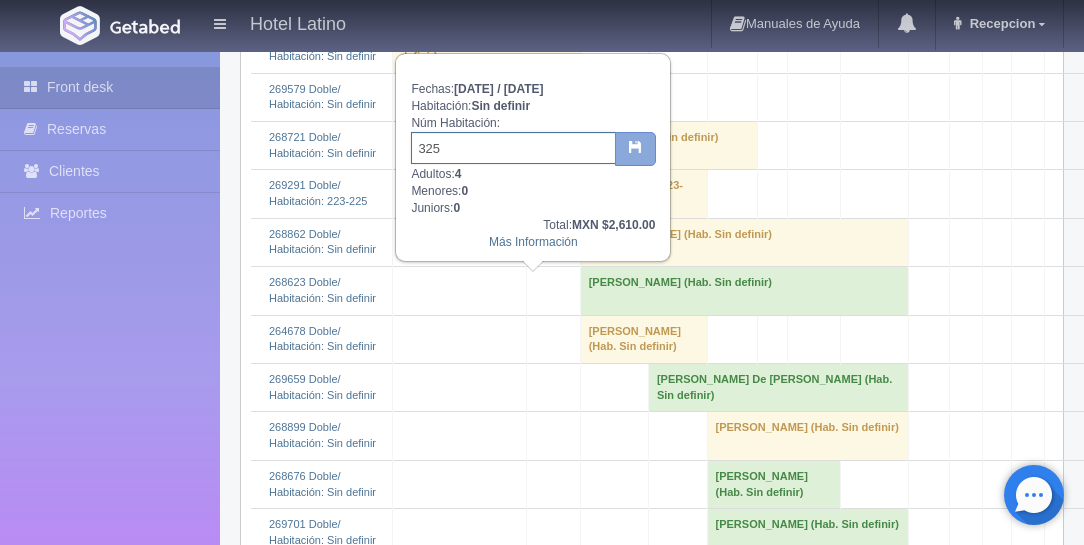 type on "325" 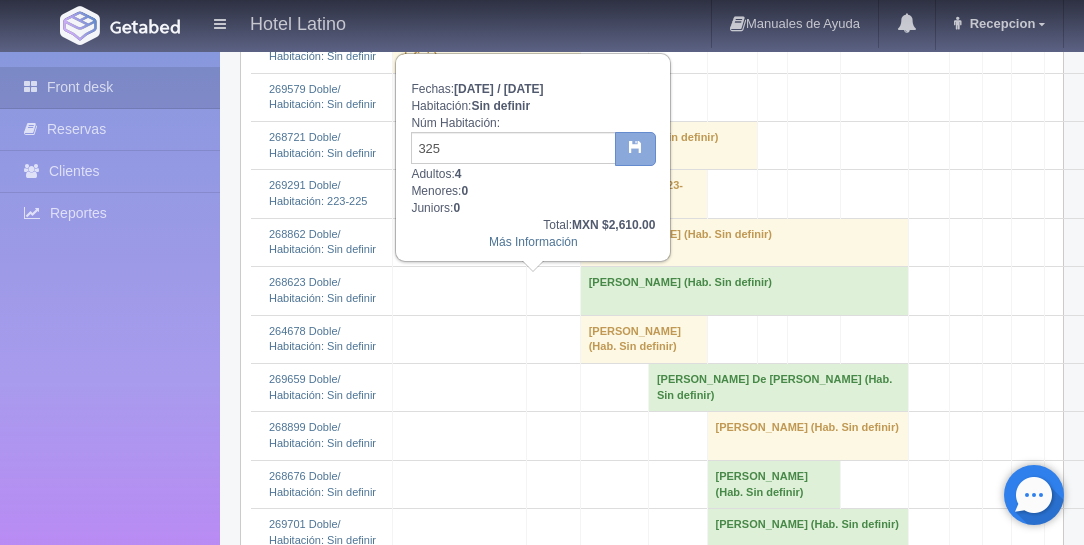 click at bounding box center [635, 146] 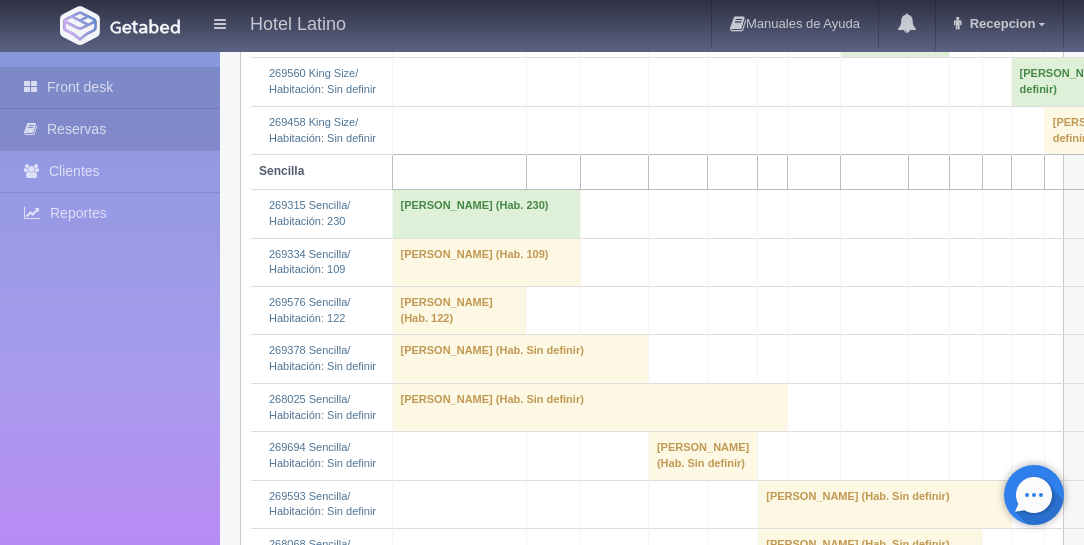 scroll, scrollTop: 2857, scrollLeft: 0, axis: vertical 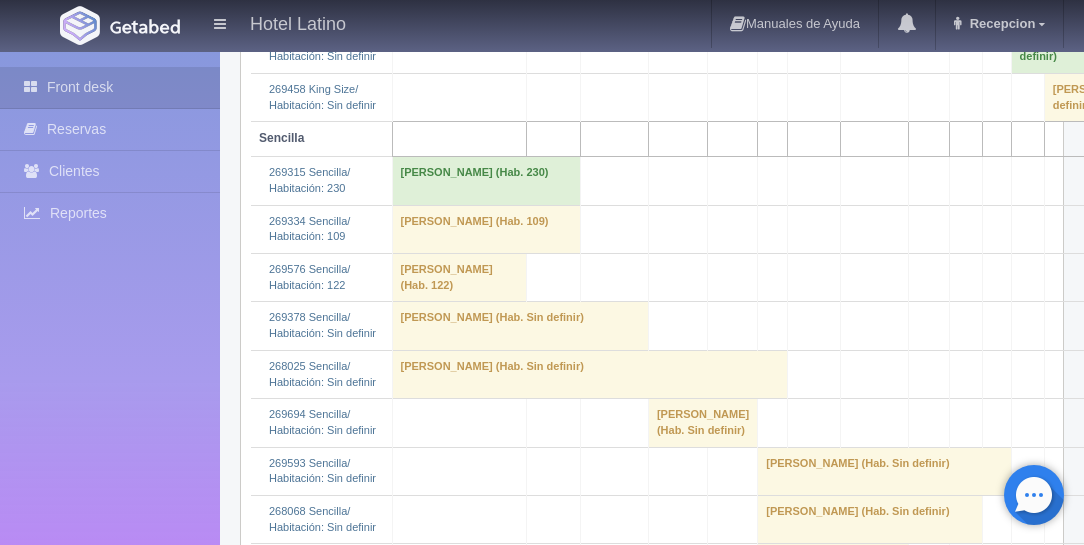 click on "[PERSON_NAME] 												(Hab. Sin definir)" at bounding box center [486, -257] 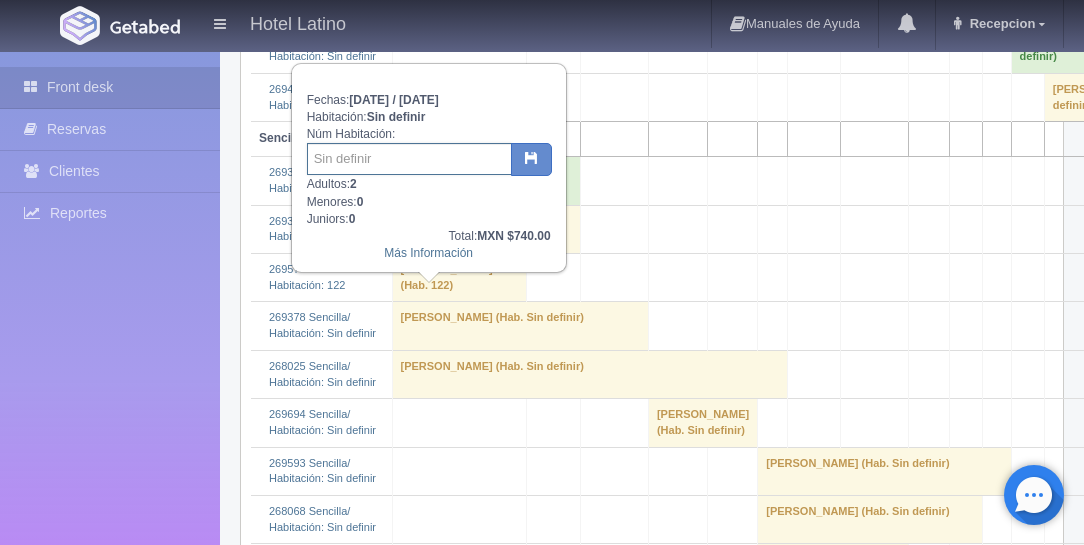 click at bounding box center [409, 159] 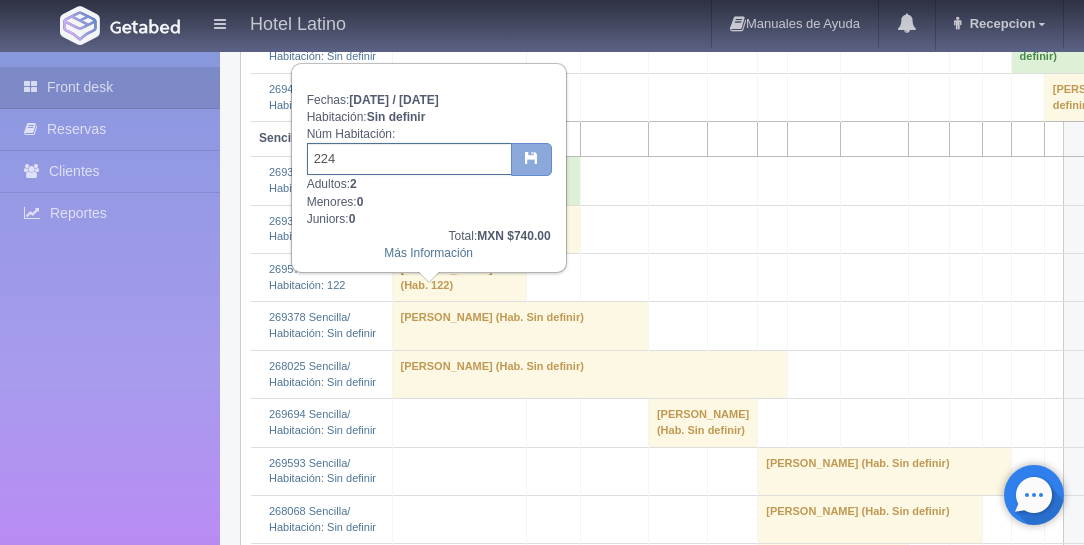 type on "224" 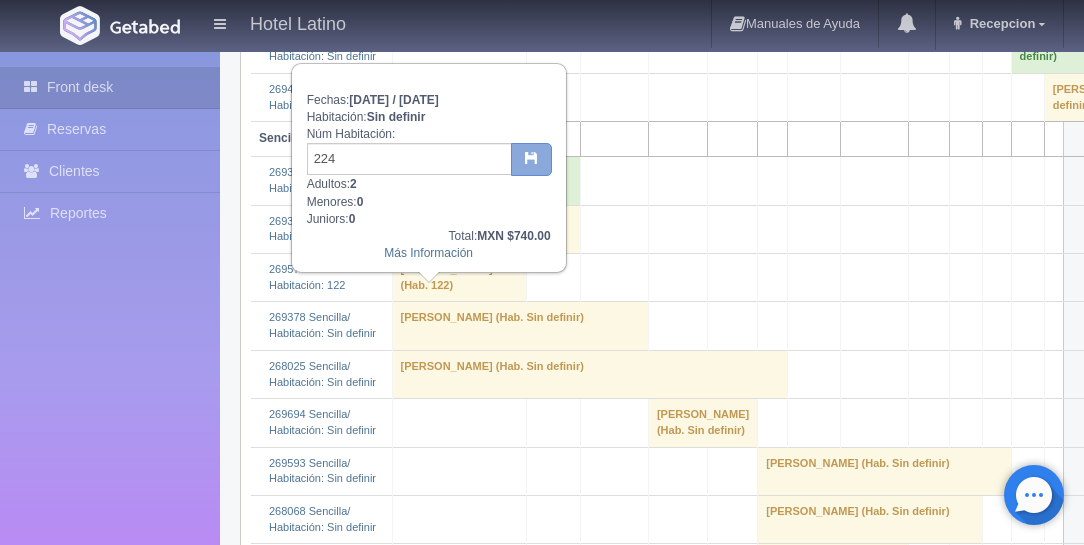 click at bounding box center [531, 157] 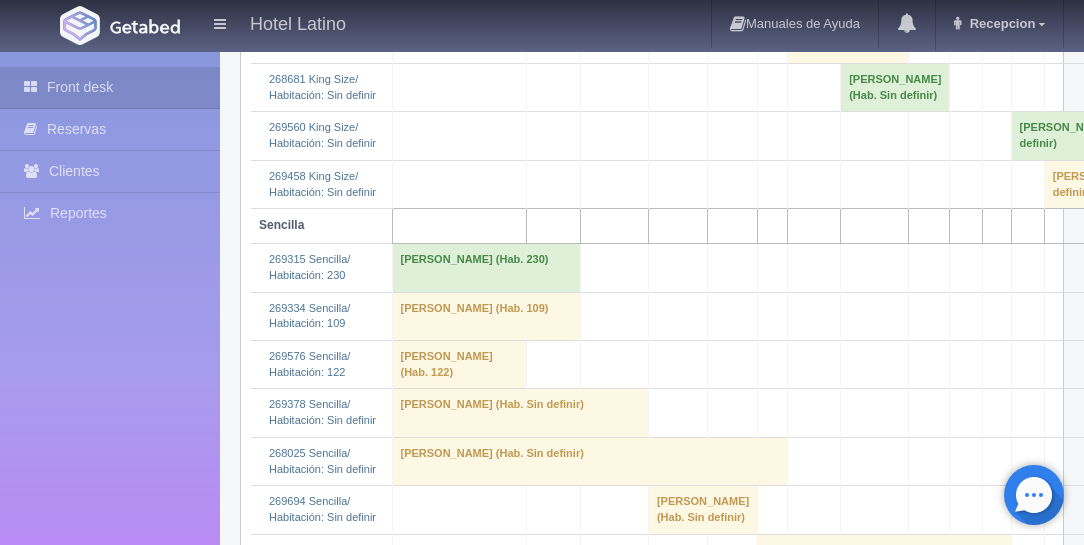 scroll, scrollTop: 2800, scrollLeft: 0, axis: vertical 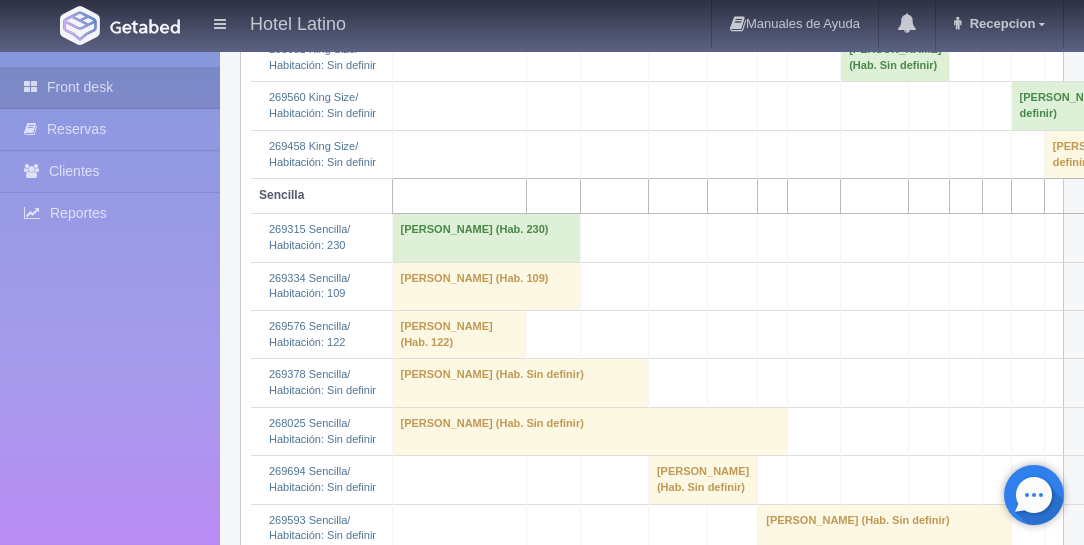 click on "Guadalupe Hernandez Castillo 												(Hab. Sin definir)" at bounding box center [520, -264] 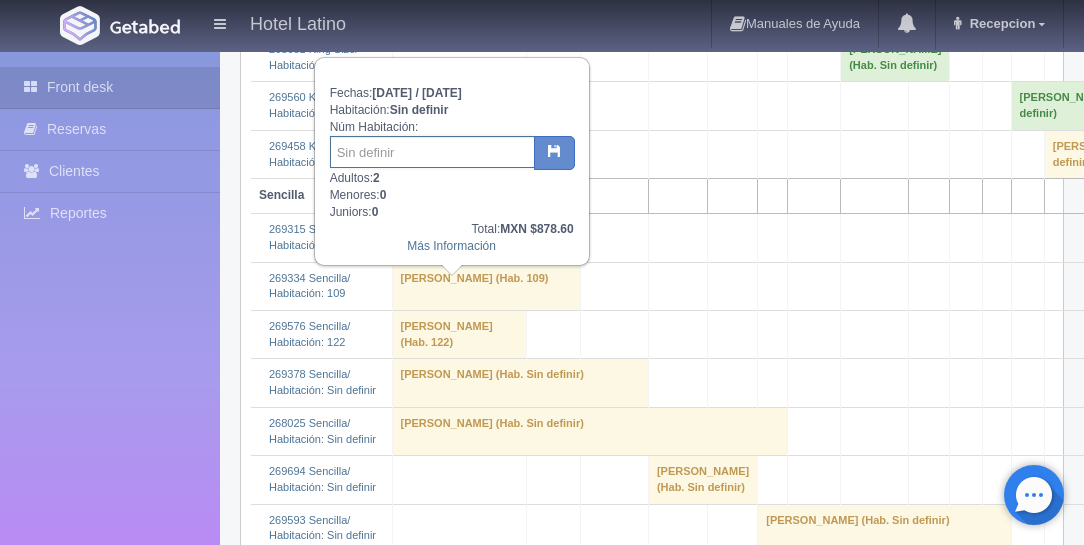 click at bounding box center [432, 152] 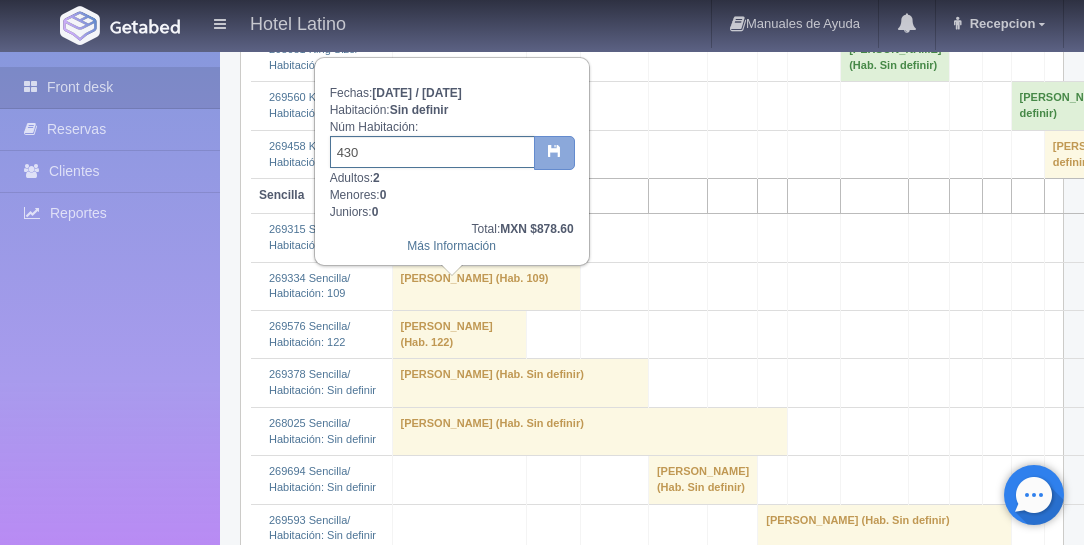 type on "430" 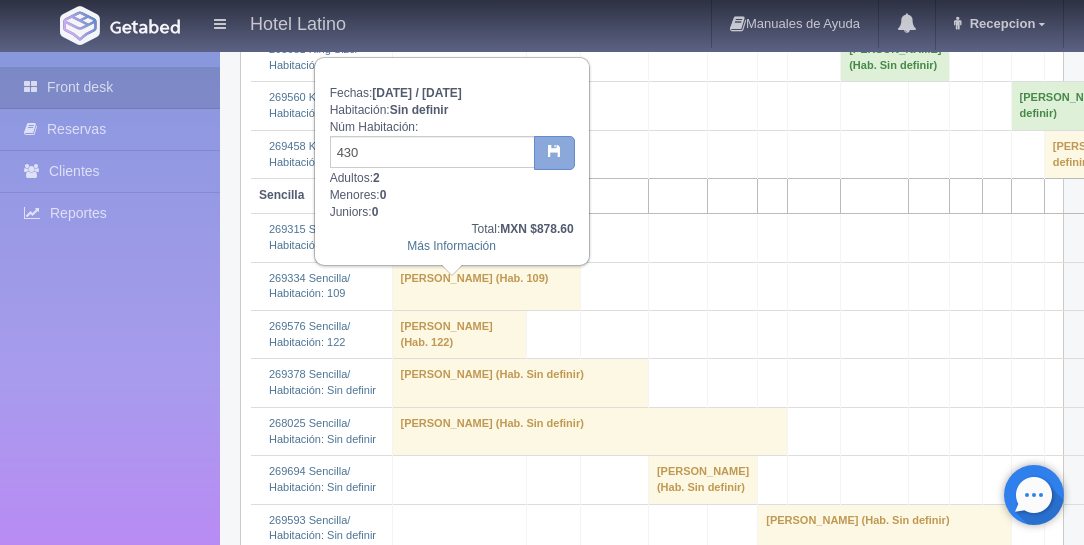 click at bounding box center [554, 153] 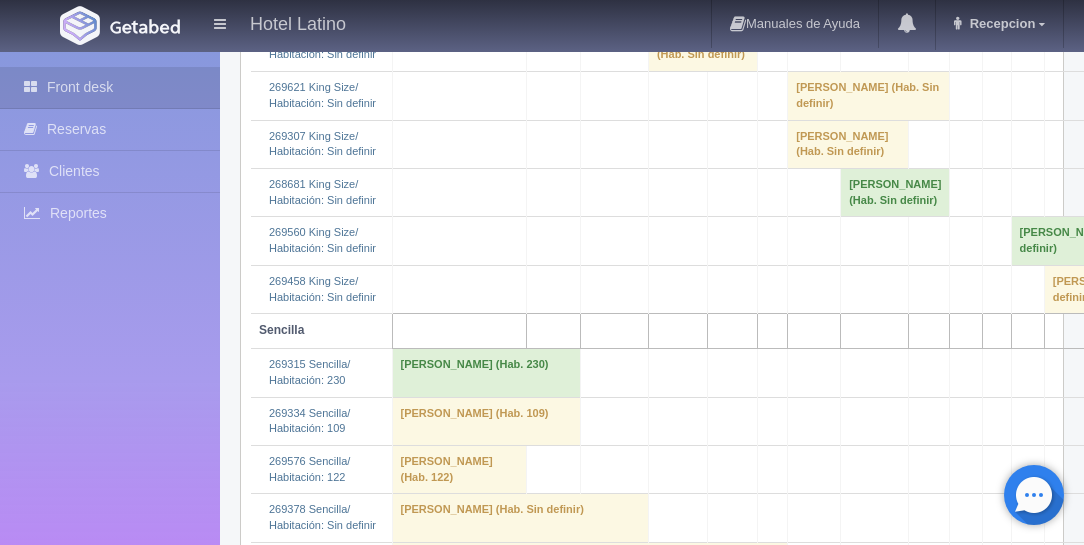 scroll, scrollTop: 2685, scrollLeft: 0, axis: vertical 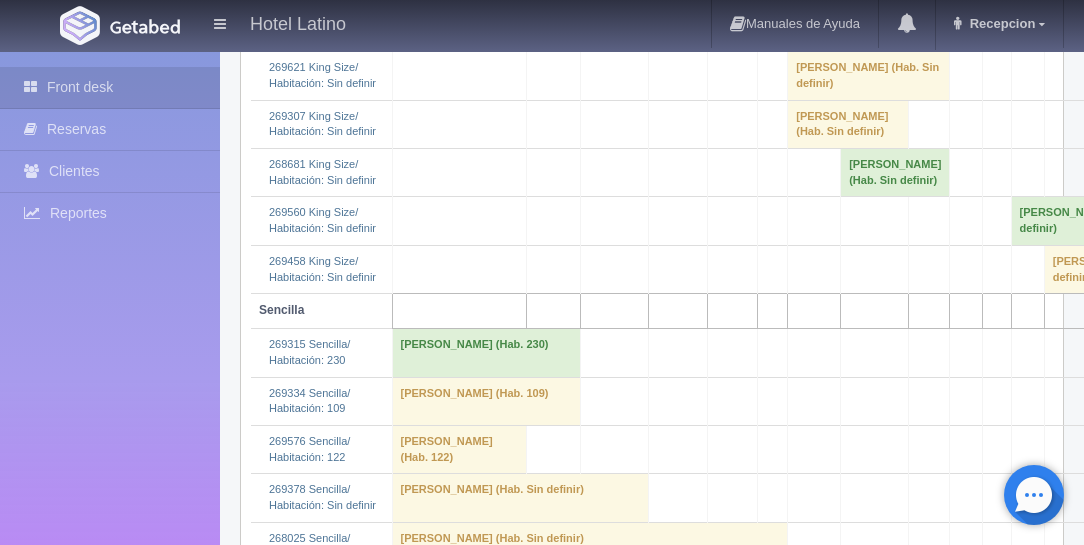 click on "[PERSON_NAME] 												(Hab. Sin definir)" at bounding box center [520, -246] 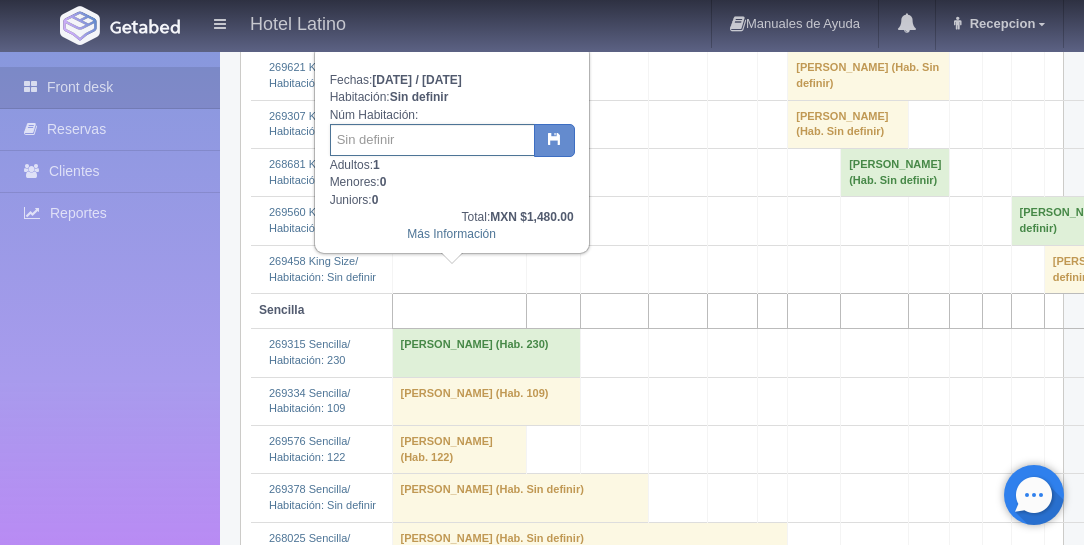 click at bounding box center [432, 140] 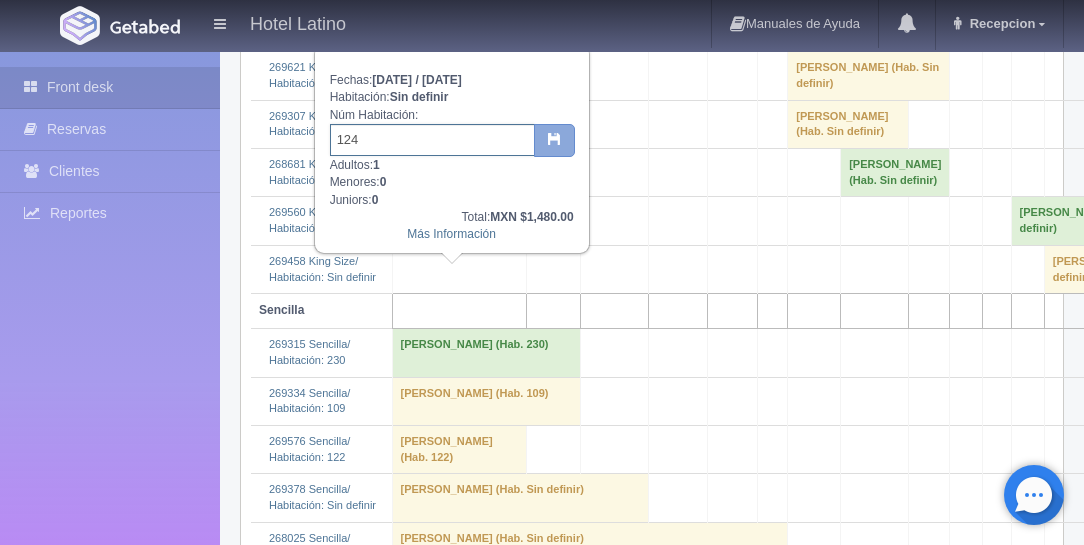 type on "124" 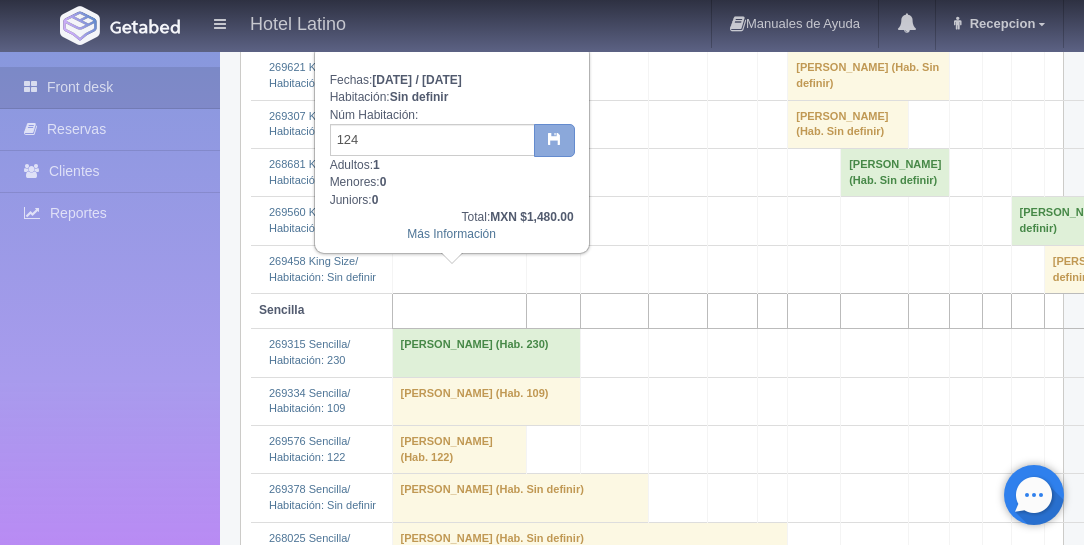 click at bounding box center [554, 141] 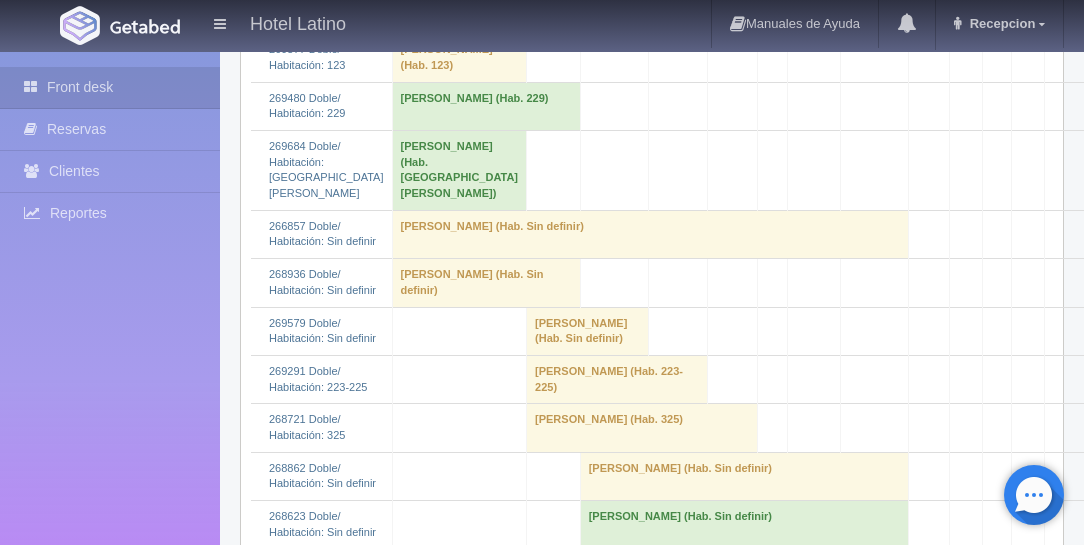 scroll, scrollTop: 742, scrollLeft: 0, axis: vertical 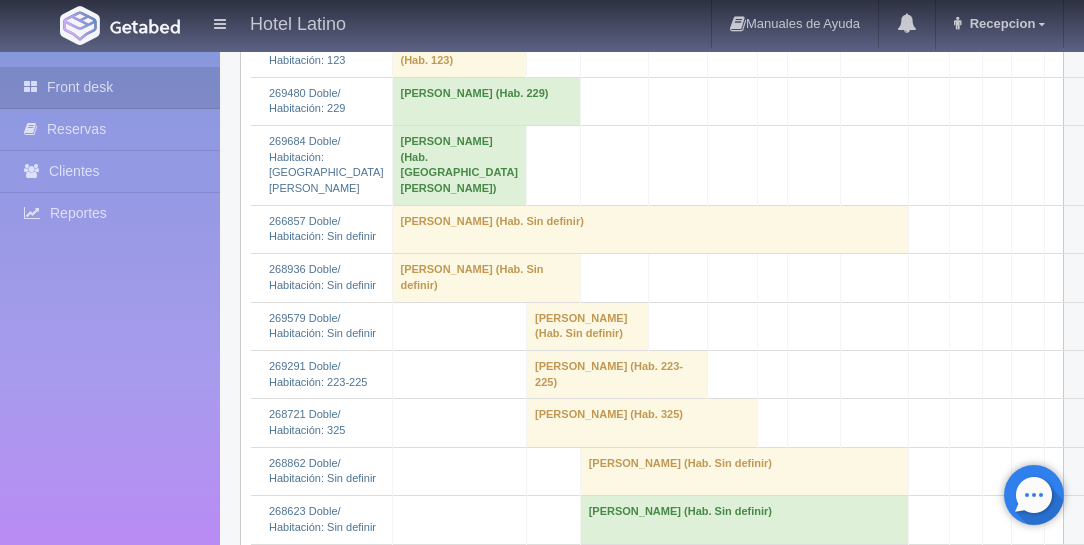 click on "[PERSON_NAME] 												(Hab. Sin definir)" at bounding box center (486, 278) 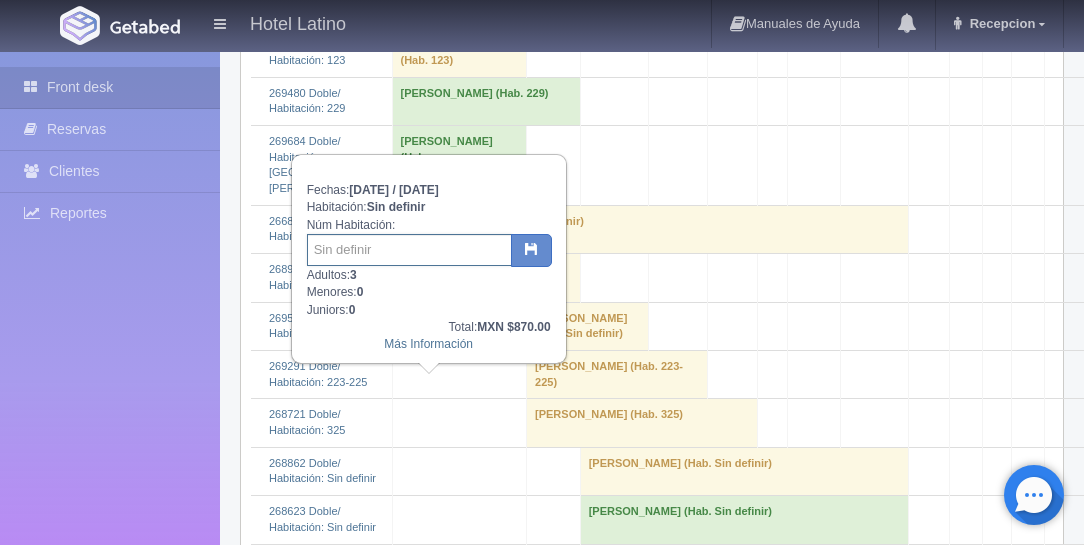 click at bounding box center (409, 250) 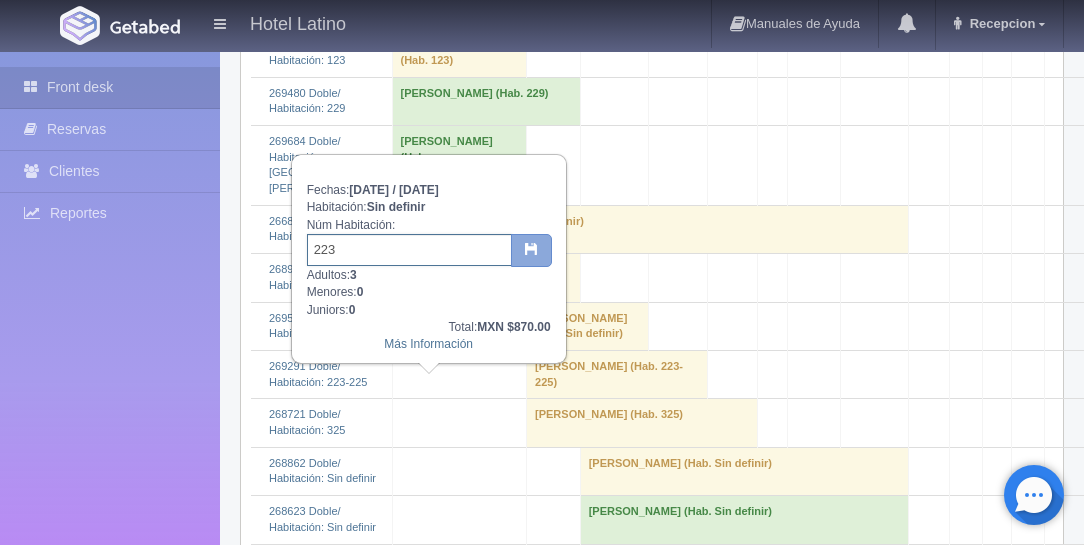 type on "223" 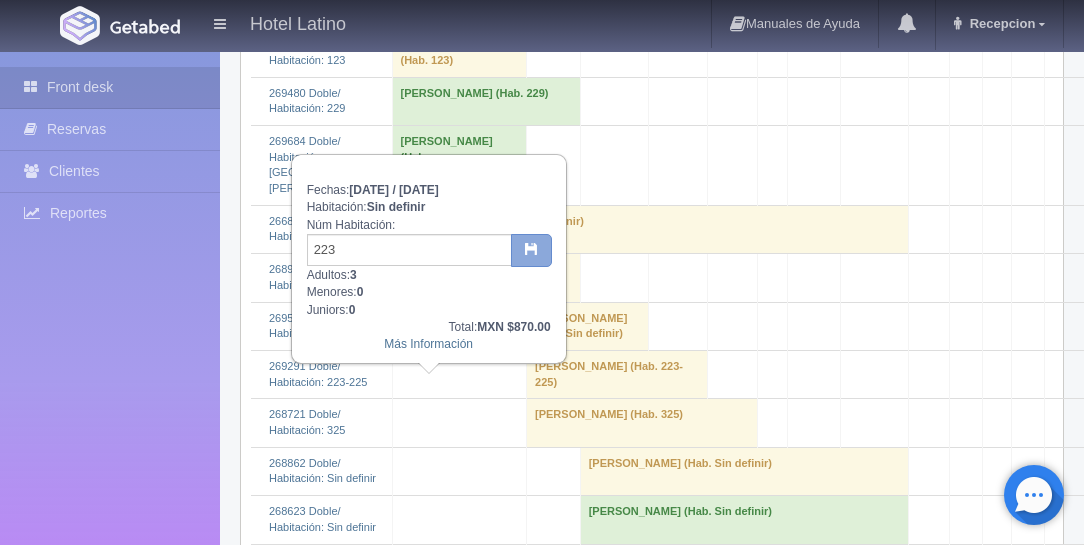 click at bounding box center (531, 251) 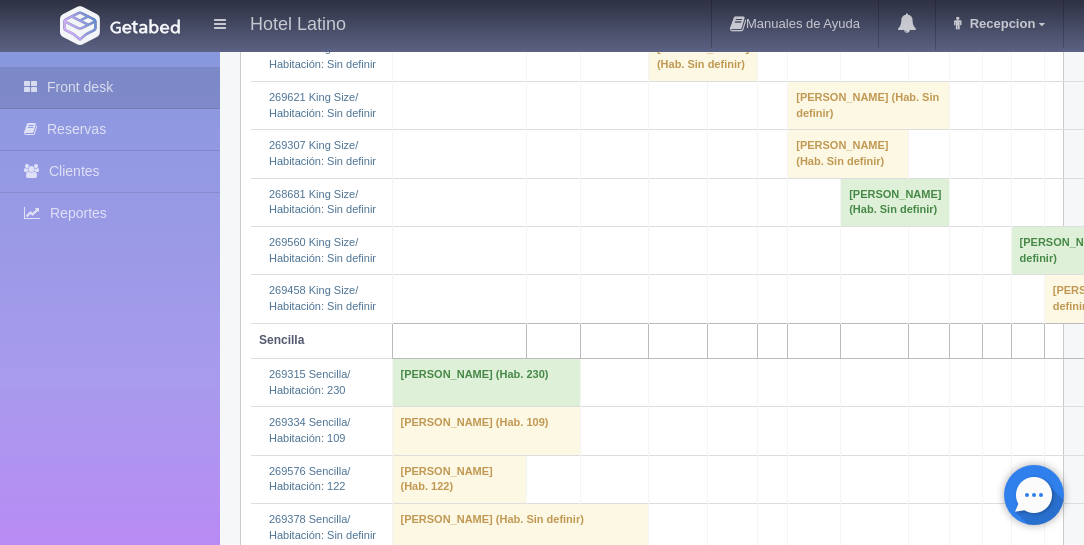 scroll, scrollTop: 2571, scrollLeft: 0, axis: vertical 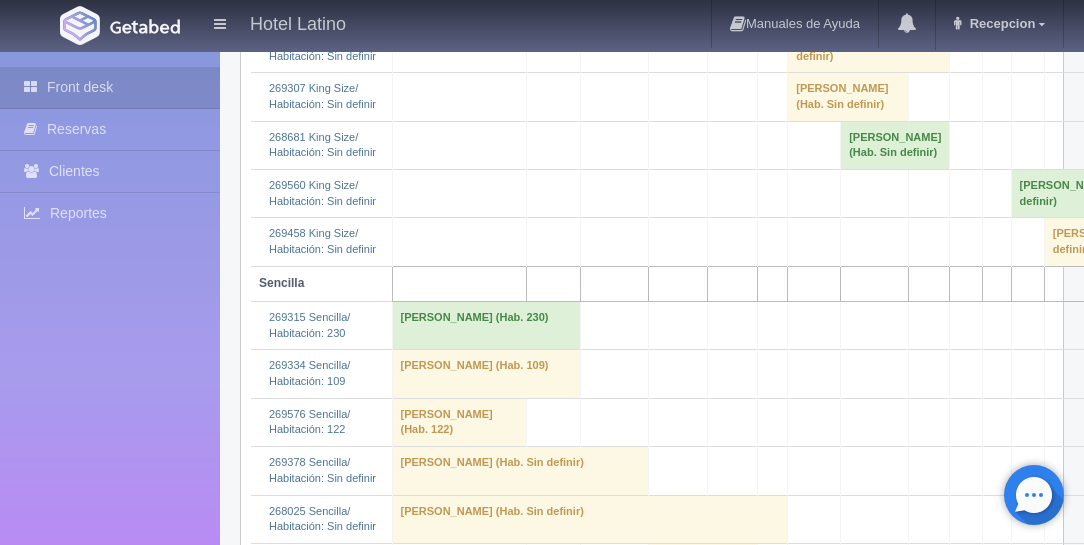 click on "[PERSON_NAME] 												(Hab. Sin definir)" at bounding box center (650, -242) 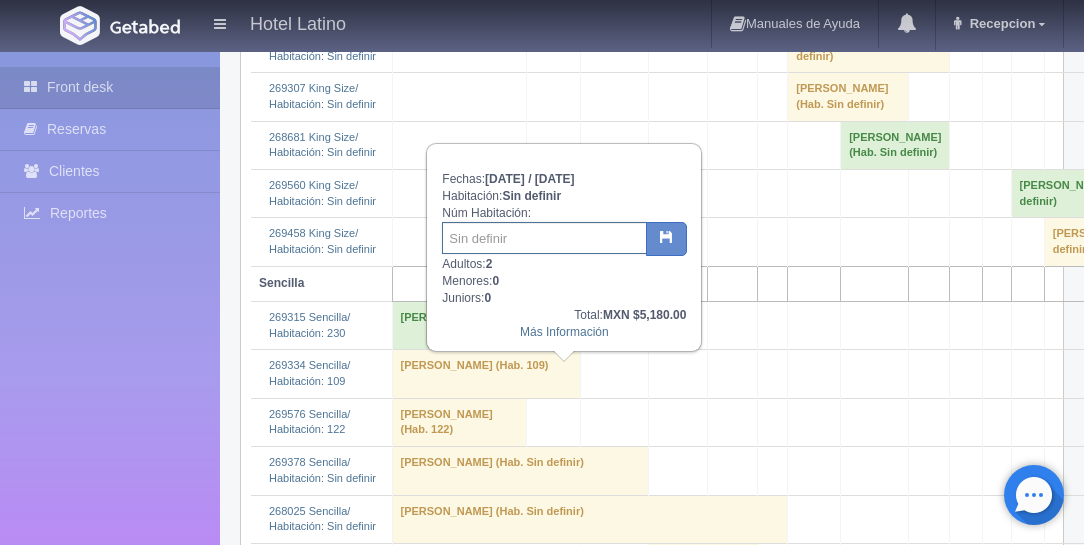 click at bounding box center [544, 238] 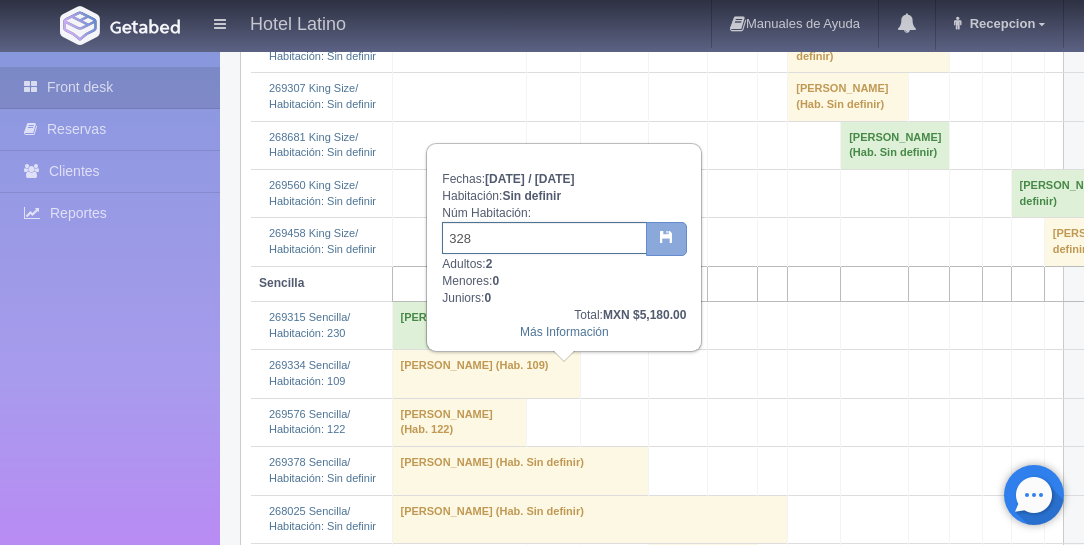 type on "328" 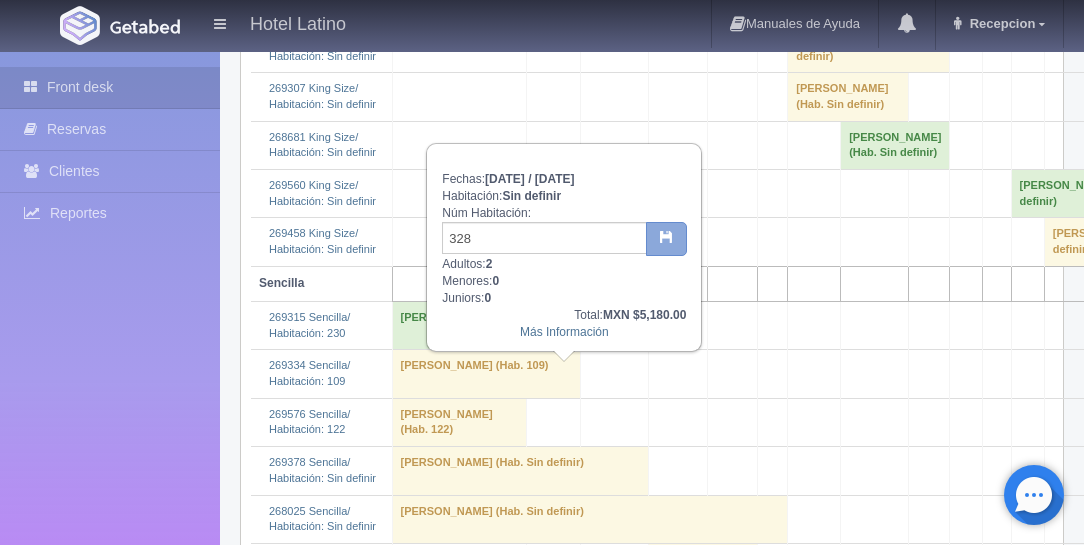 click at bounding box center (666, 239) 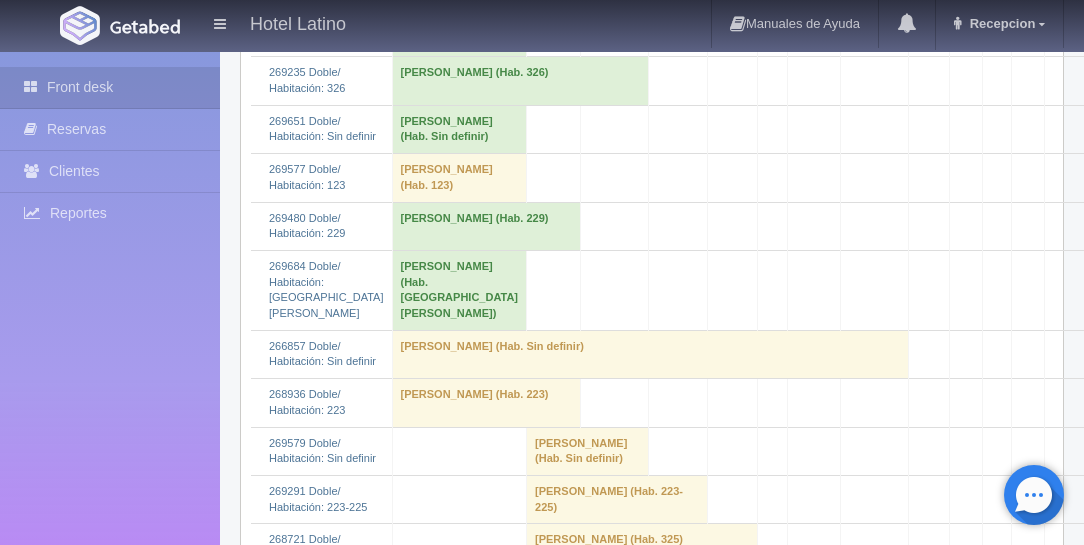scroll, scrollTop: 685, scrollLeft: 0, axis: vertical 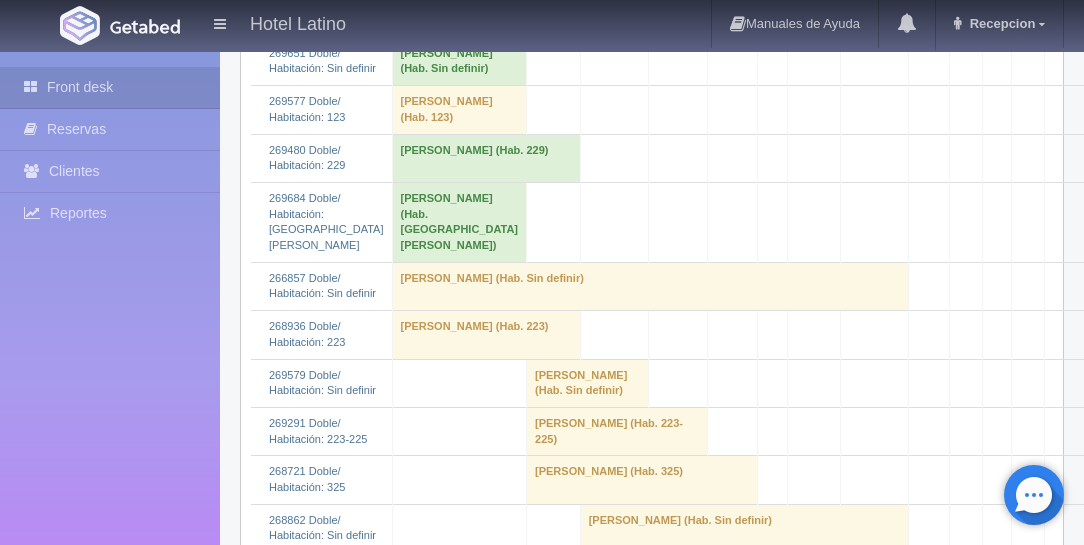 click on "[PERSON_NAME] 												(Hab. Sin definir)" at bounding box center (650, 286) 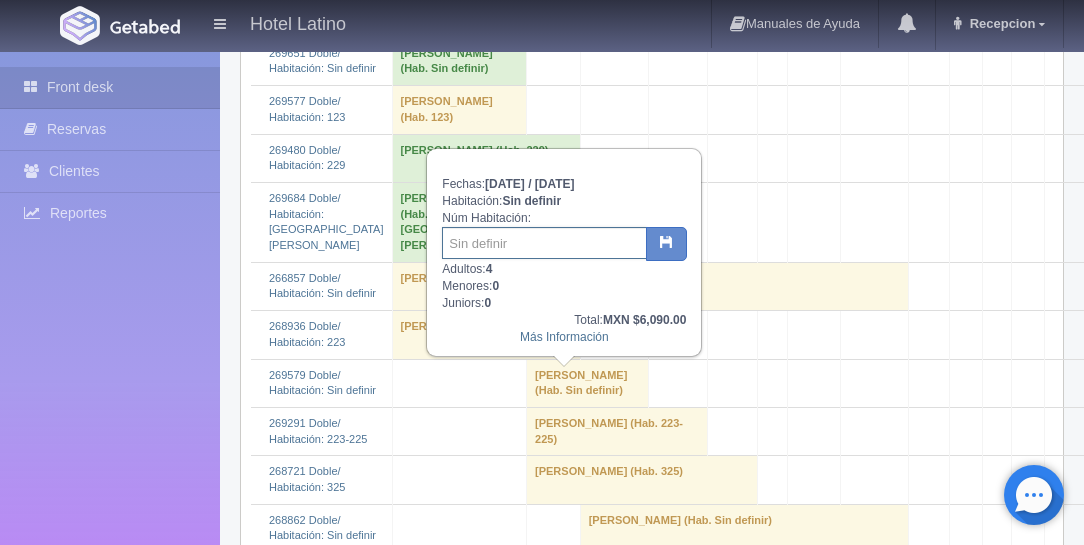 click at bounding box center (544, 243) 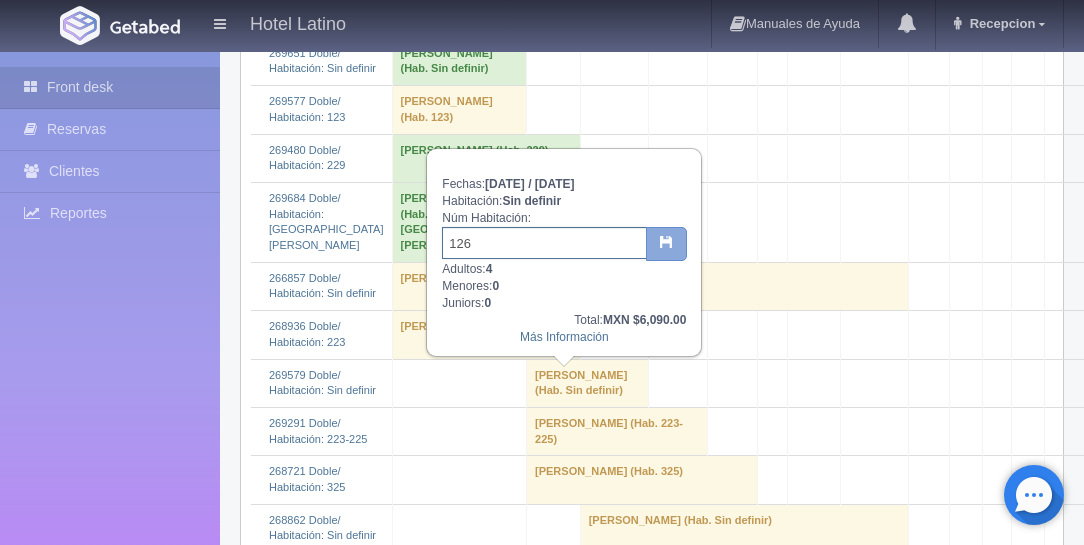 type on "126" 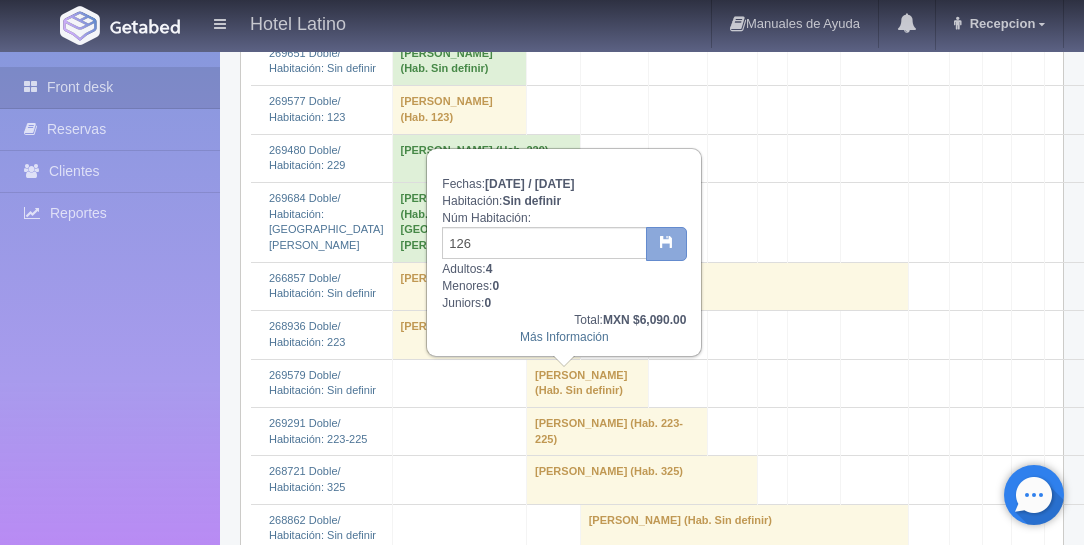 click at bounding box center (666, 241) 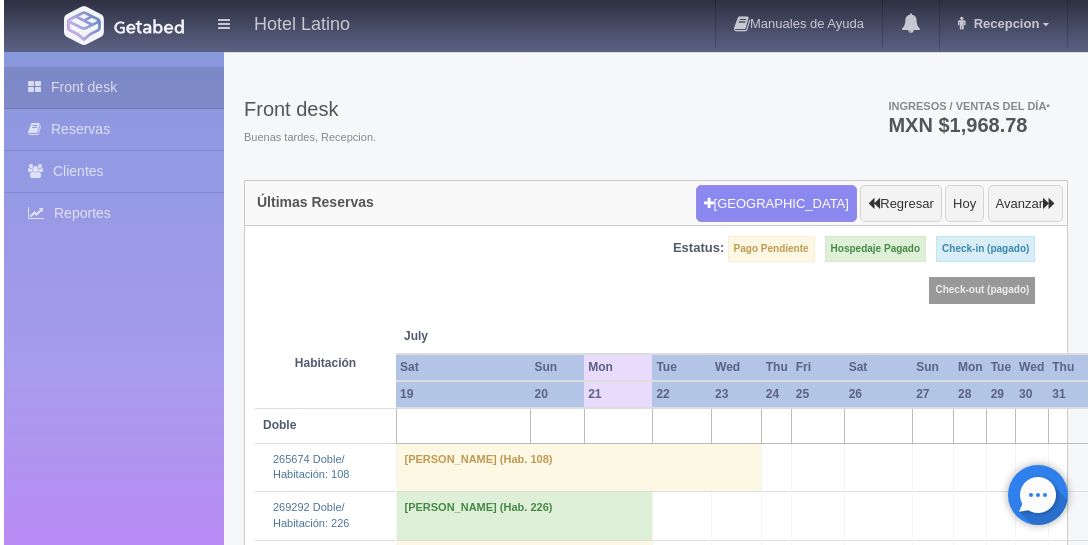 scroll, scrollTop: 57, scrollLeft: 0, axis: vertical 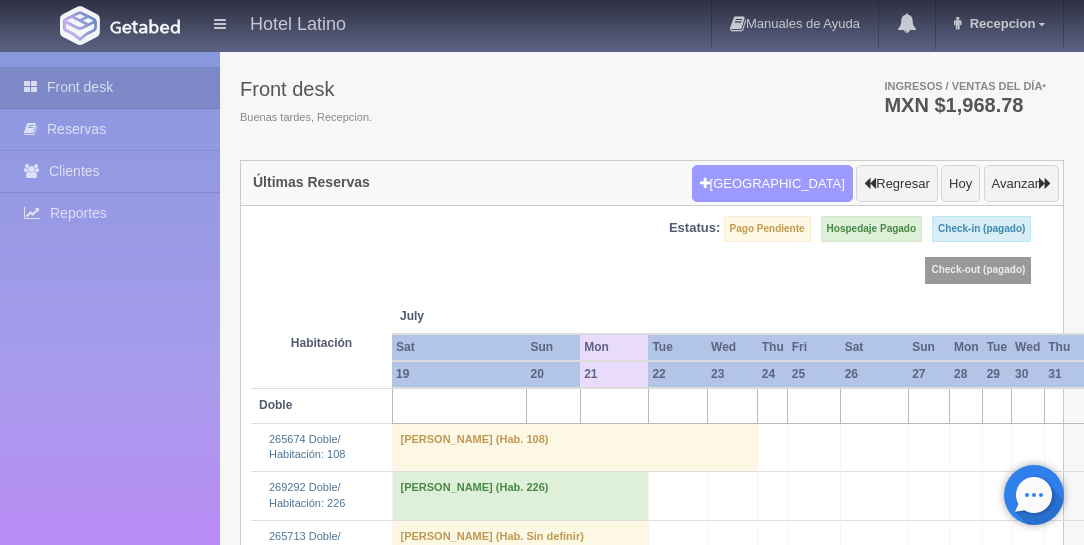 click on "[GEOGRAPHIC_DATA]" at bounding box center [772, 184] 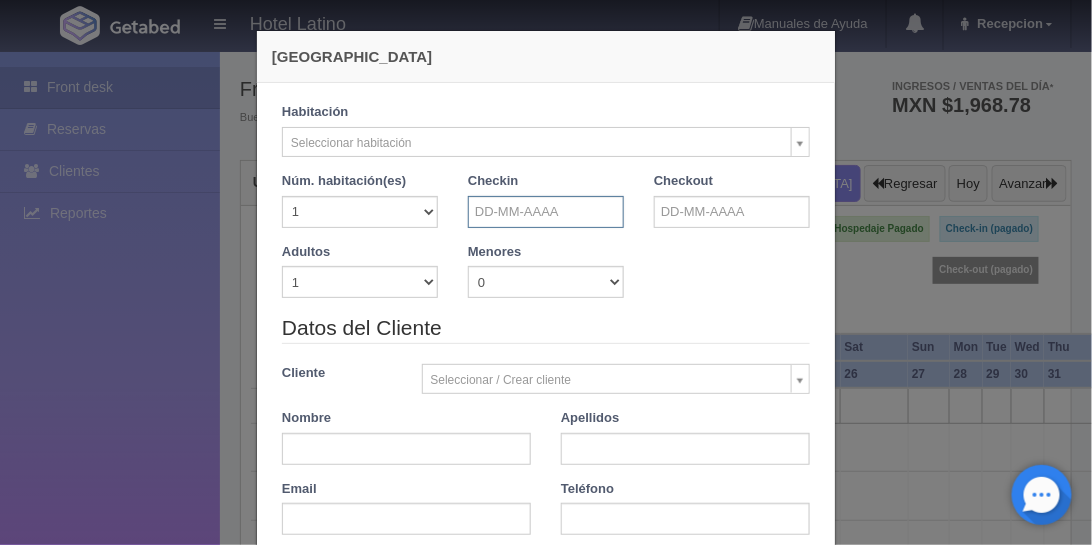 click at bounding box center [546, 212] 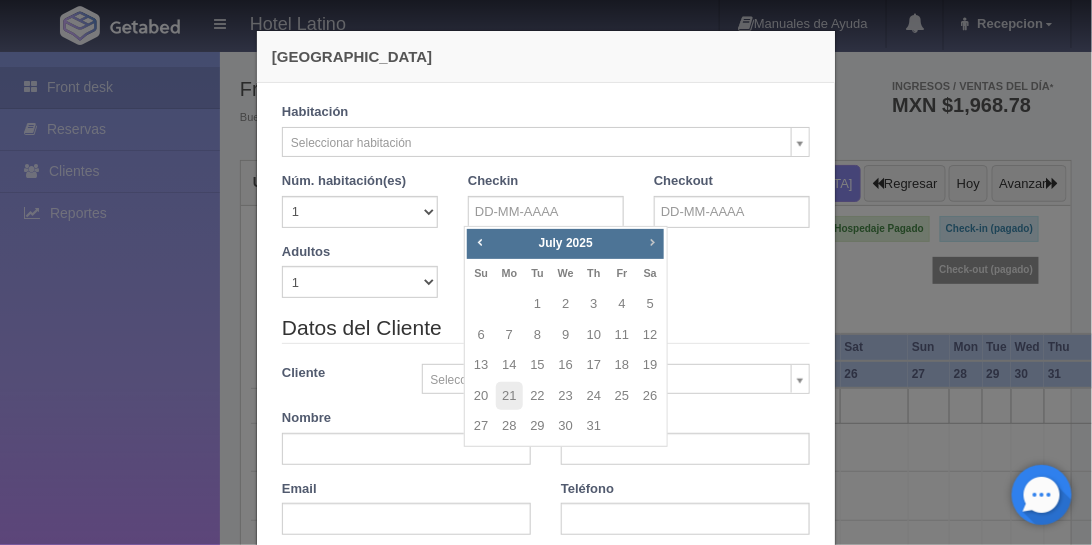 click on "Next" at bounding box center [652, 242] 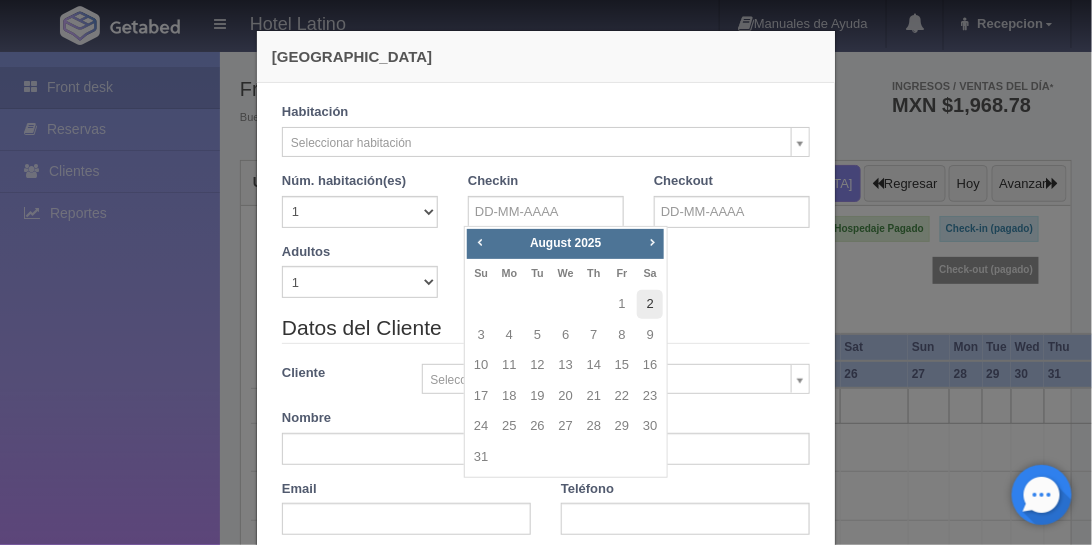 checkbox on "false" 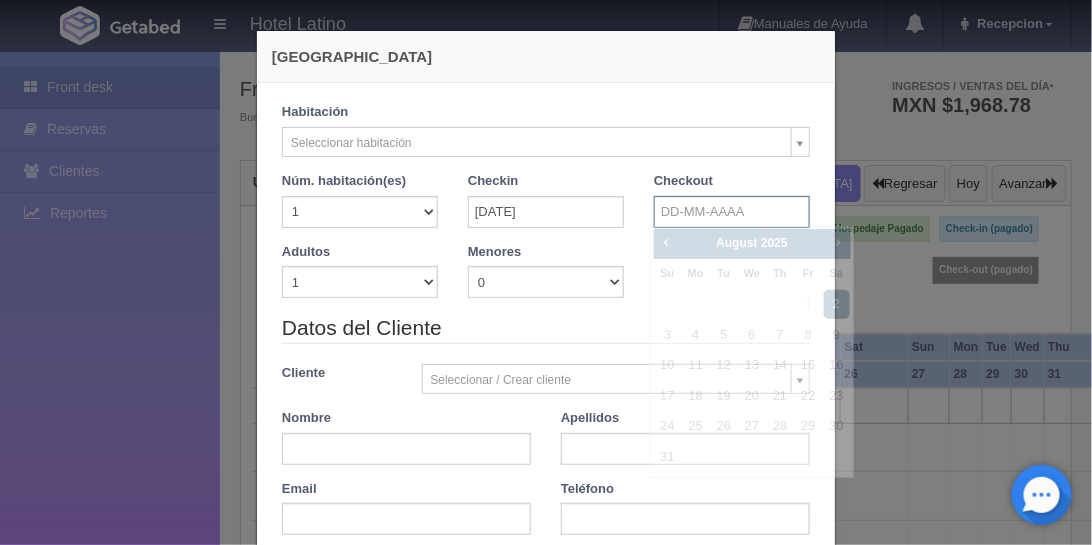 click at bounding box center [732, 212] 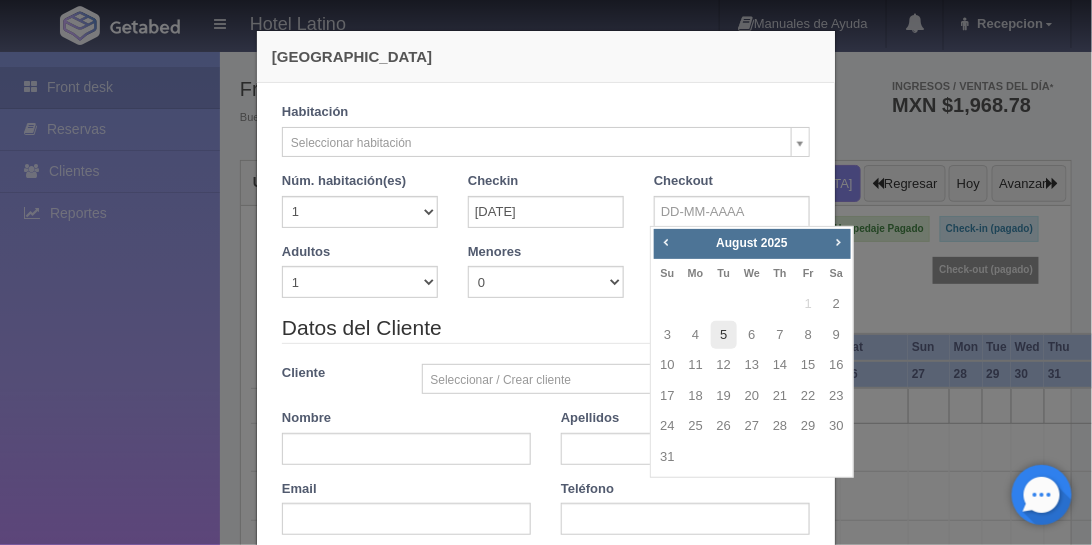 click on "5" at bounding box center (724, 335) 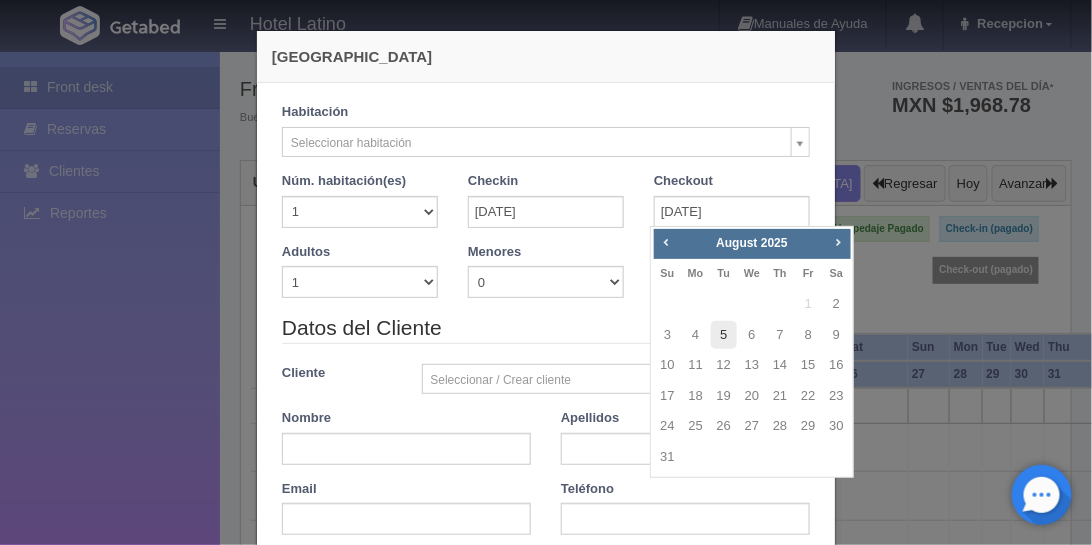 checkbox on "false" 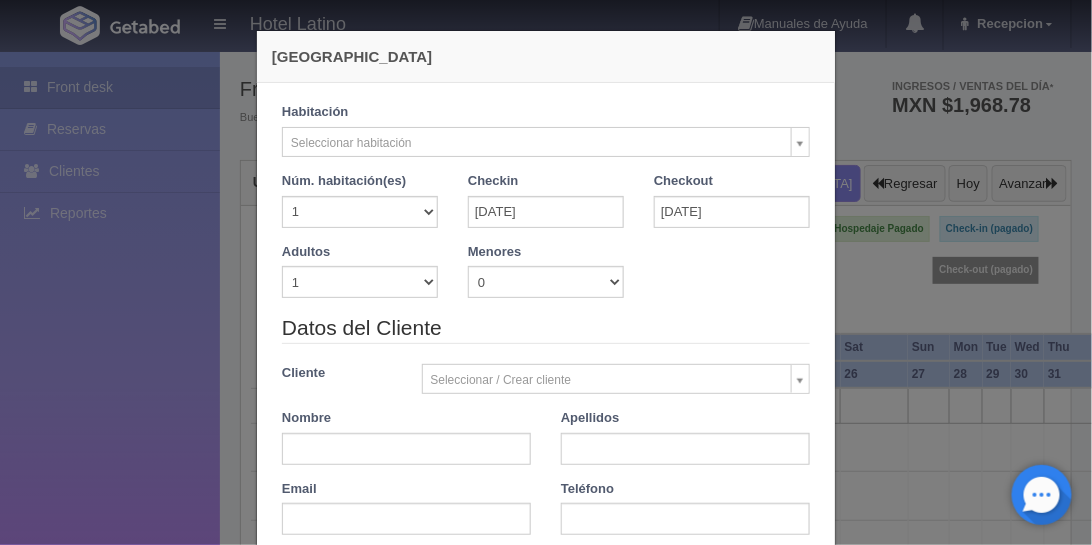 click on "Hotel Latino
Manuales de Ayuda
Actualizaciones recientes
Recepcion
Mi Perfil
Salir / Log Out
Procesando...
Front desk
Reservas
Clientes
Reportes
Reporte del día
Concentrado de ventas
Analíticas y revenue
Tablero
Front Desk" at bounding box center (546, 2147) 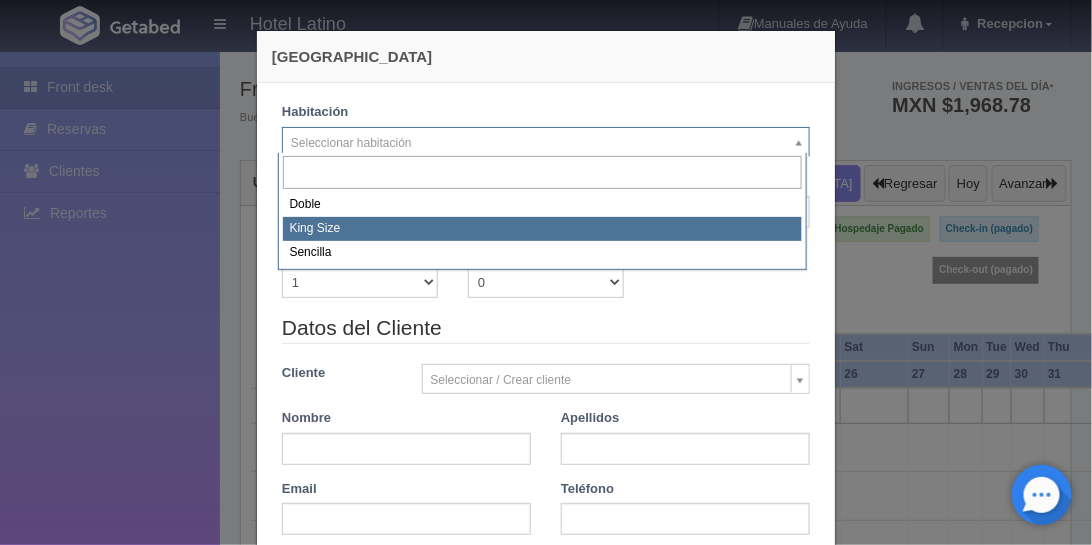 select on "2160" 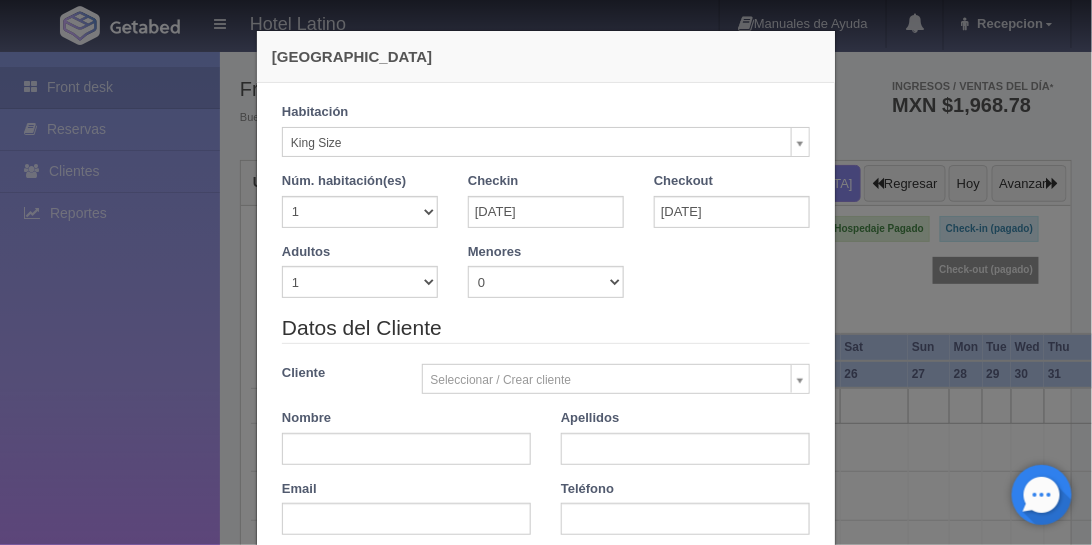 checkbox on "false" 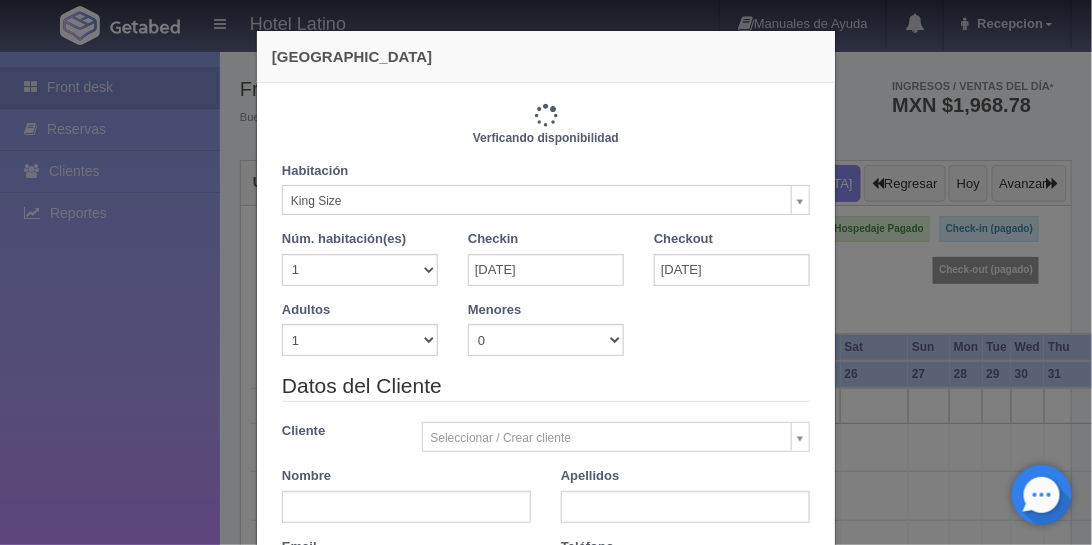 type on "2220.00" 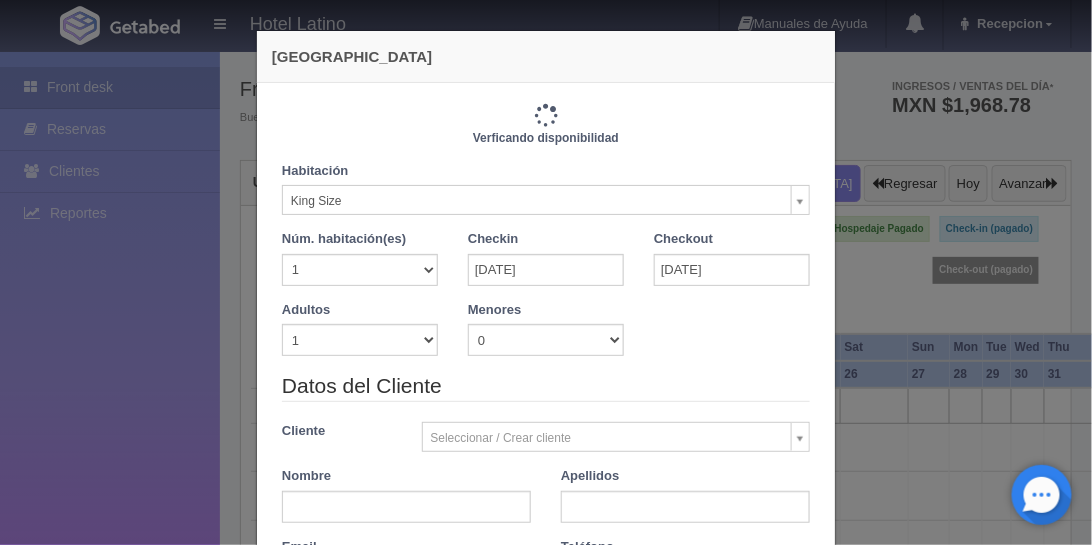 checkbox on "false" 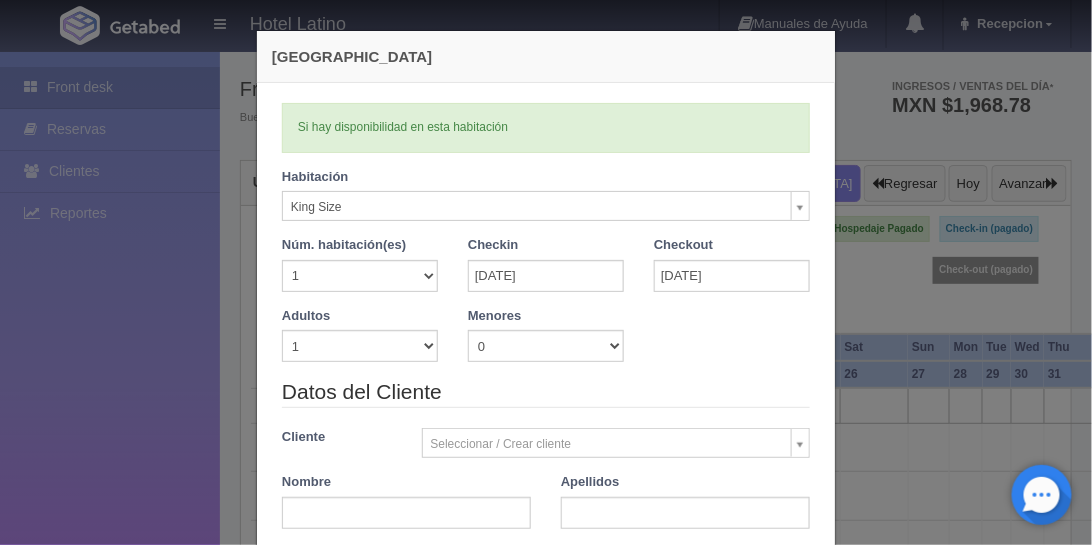click on "Hotel Latino
Manuales de Ayuda
Actualizaciones recientes
Recepcion
Mi Perfil
Salir / Log Out
Procesando...
Front desk
Reservas
Clientes
Reportes
Reporte del día
Concentrado de ventas
Analíticas y revenue
Tablero
Front Desk" at bounding box center (546, 2147) 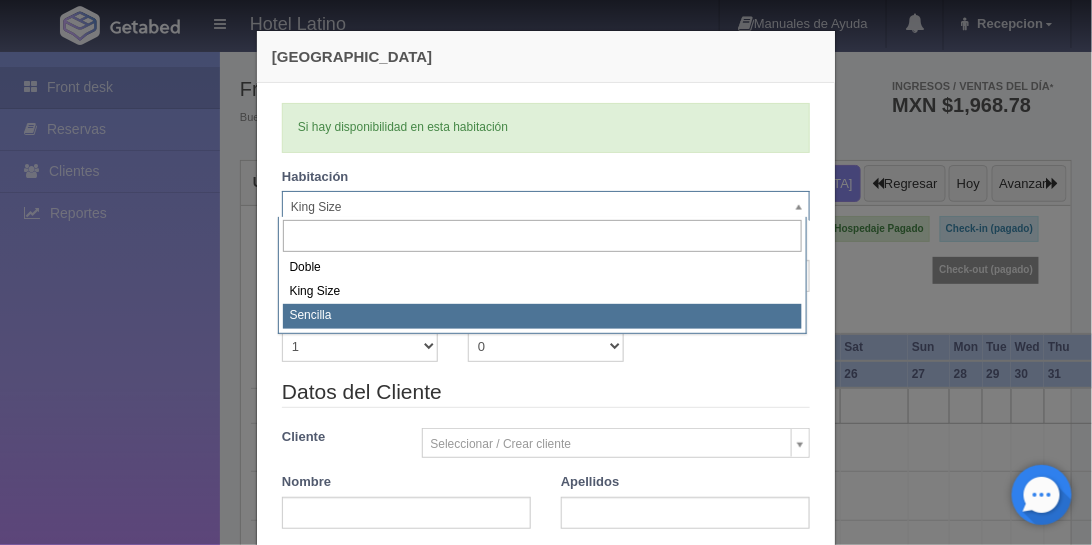 select on "2158" 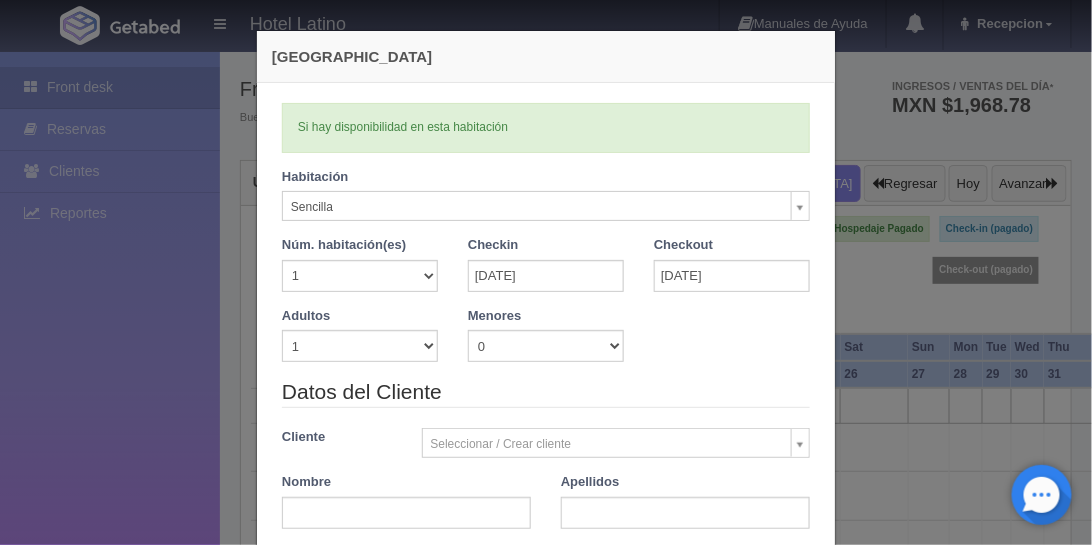 type 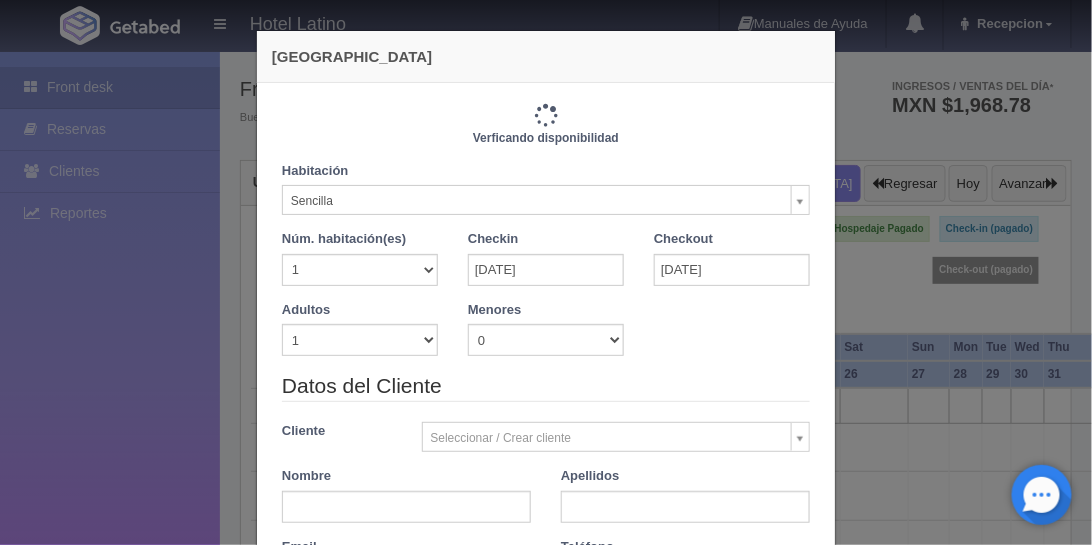 type on "2160.00" 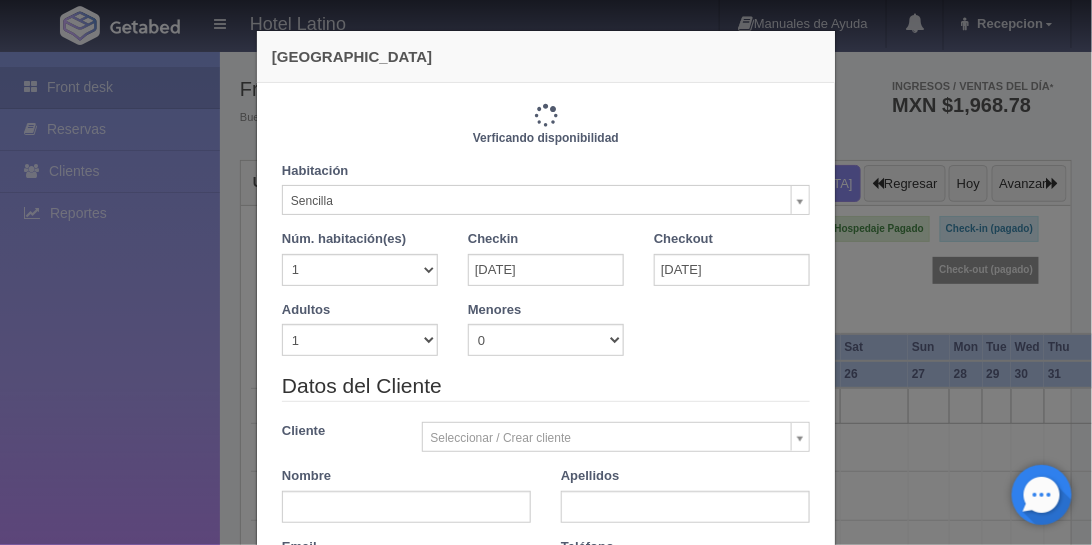checkbox on "false" 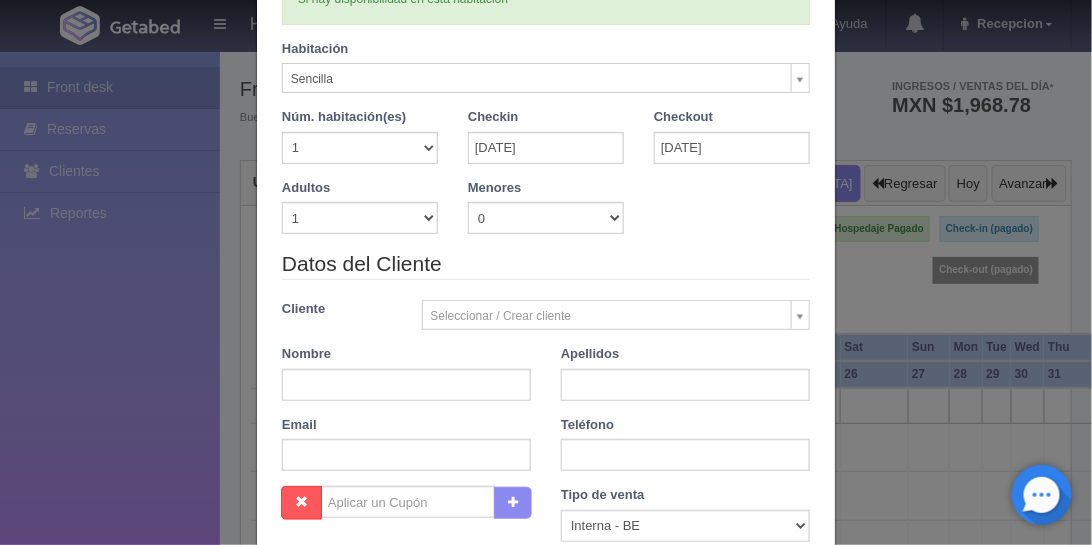 scroll, scrollTop: 171, scrollLeft: 0, axis: vertical 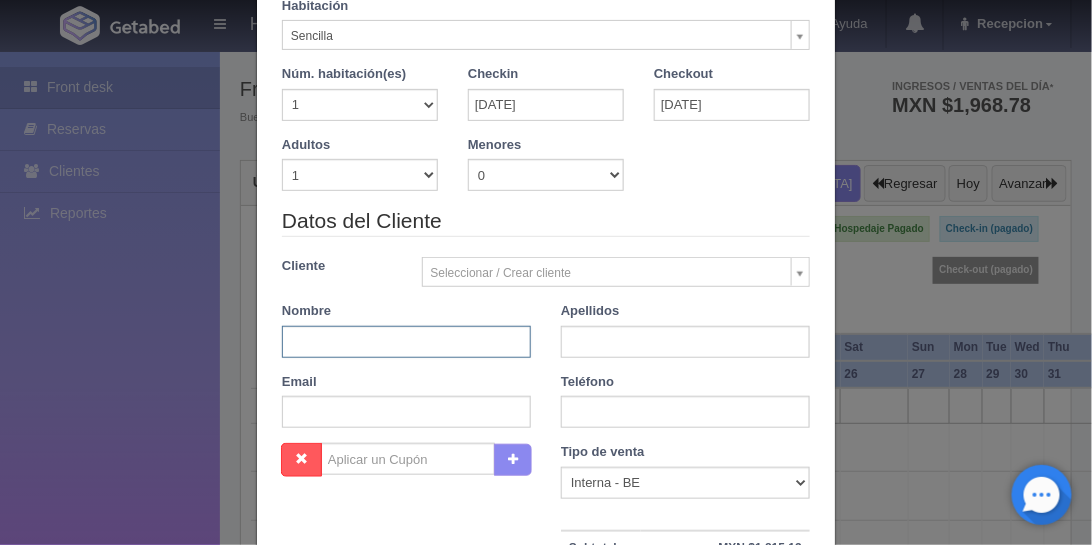 click at bounding box center (406, 342) 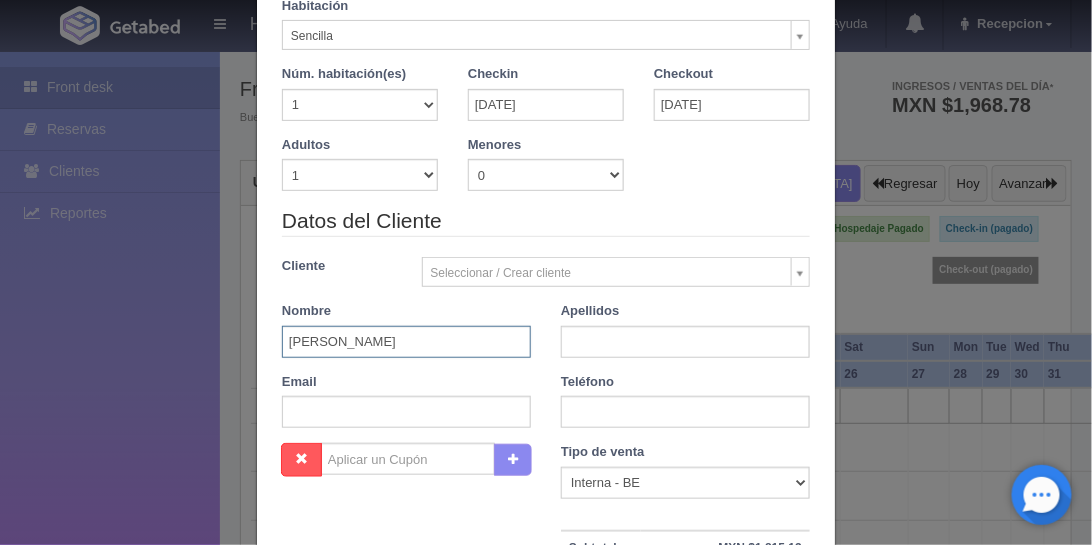 type on "juan manuel" 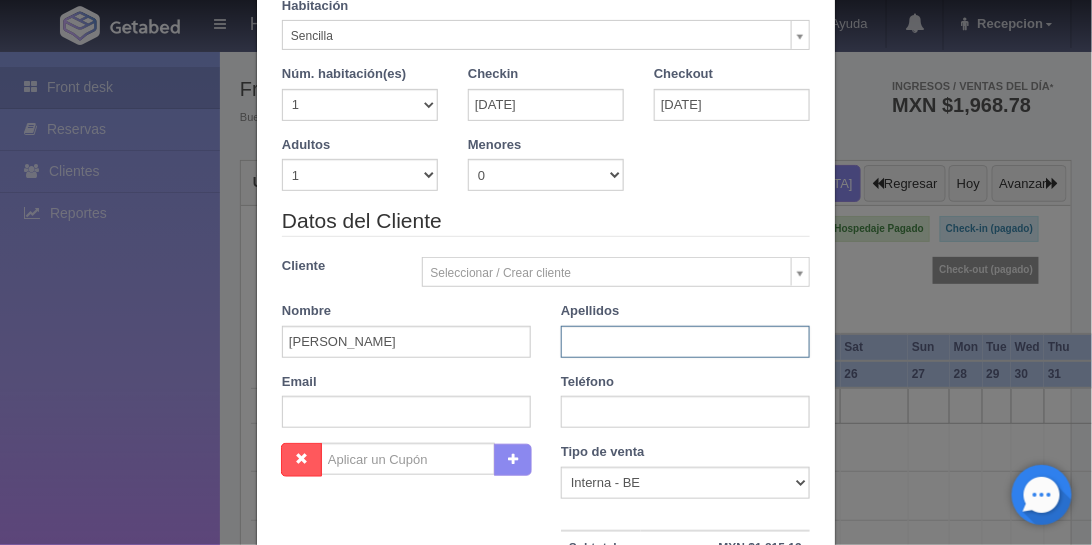 click at bounding box center [685, 342] 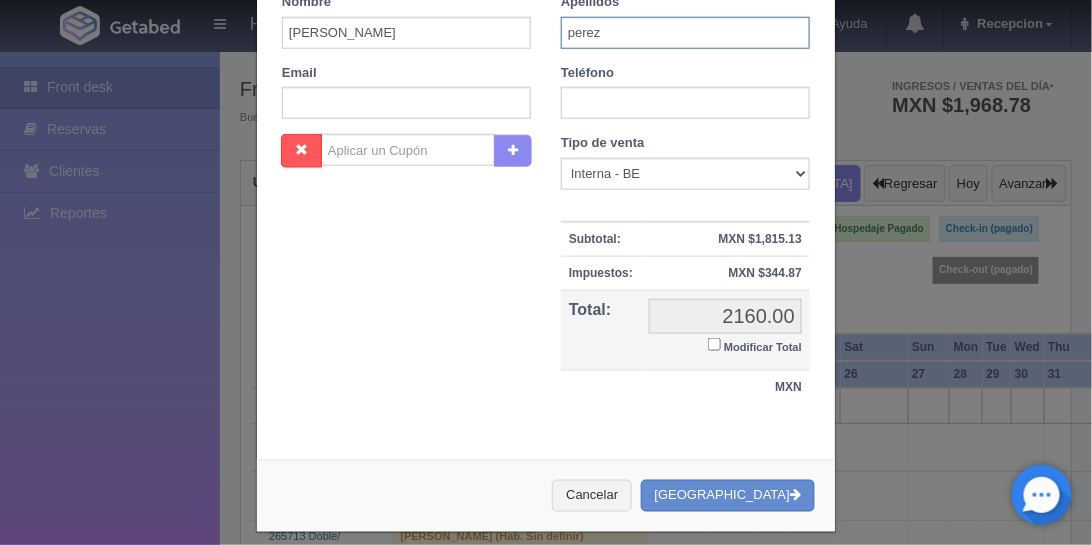 scroll, scrollTop: 492, scrollLeft: 0, axis: vertical 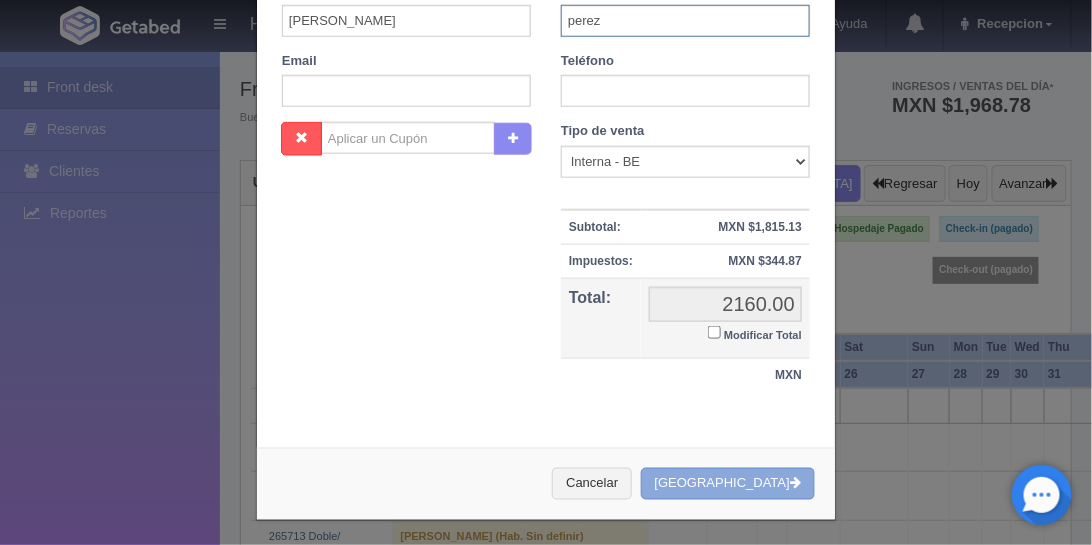 type on "perez" 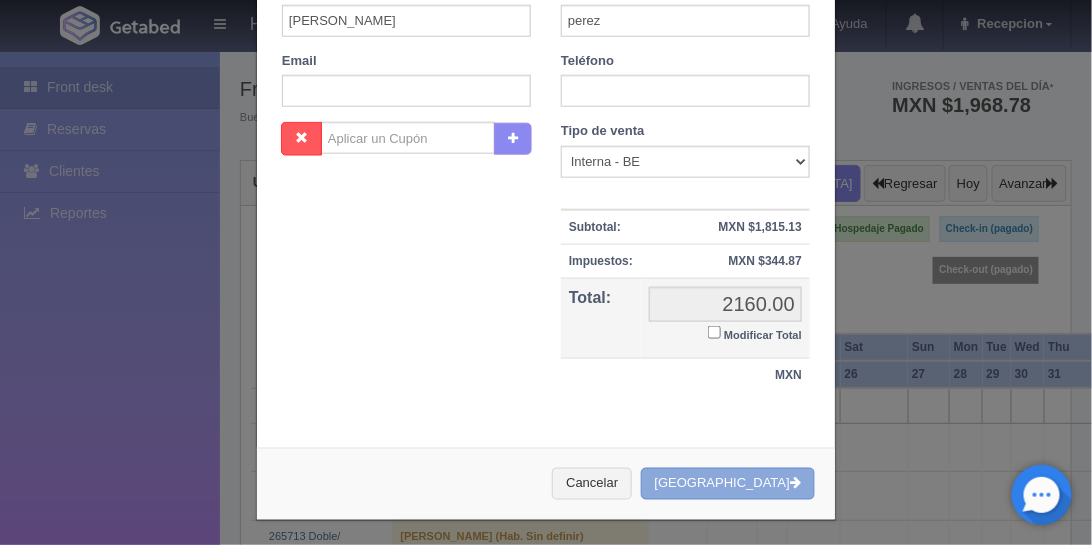 click on "[GEOGRAPHIC_DATA]" at bounding box center [728, 484] 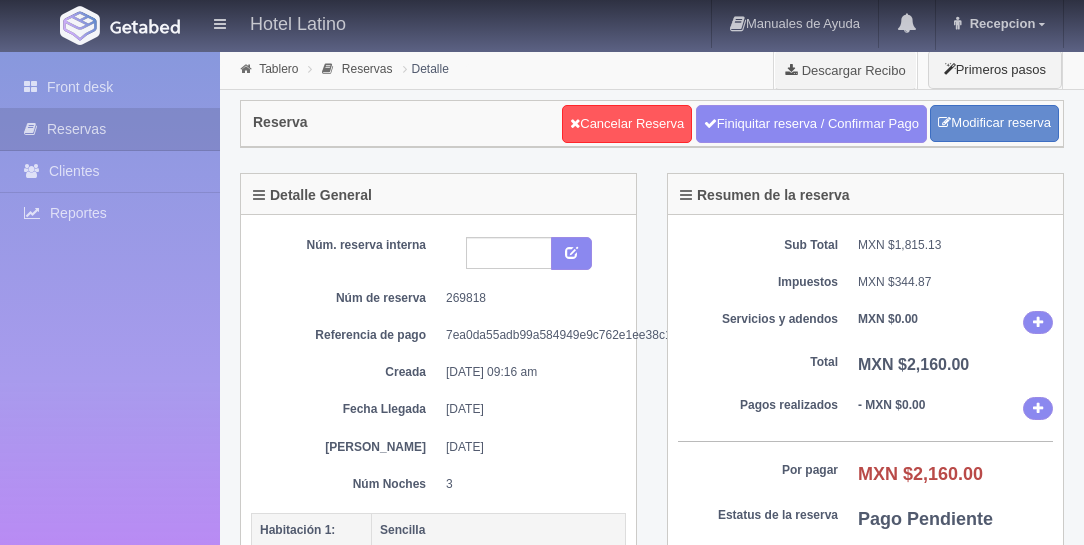 scroll, scrollTop: 0, scrollLeft: 0, axis: both 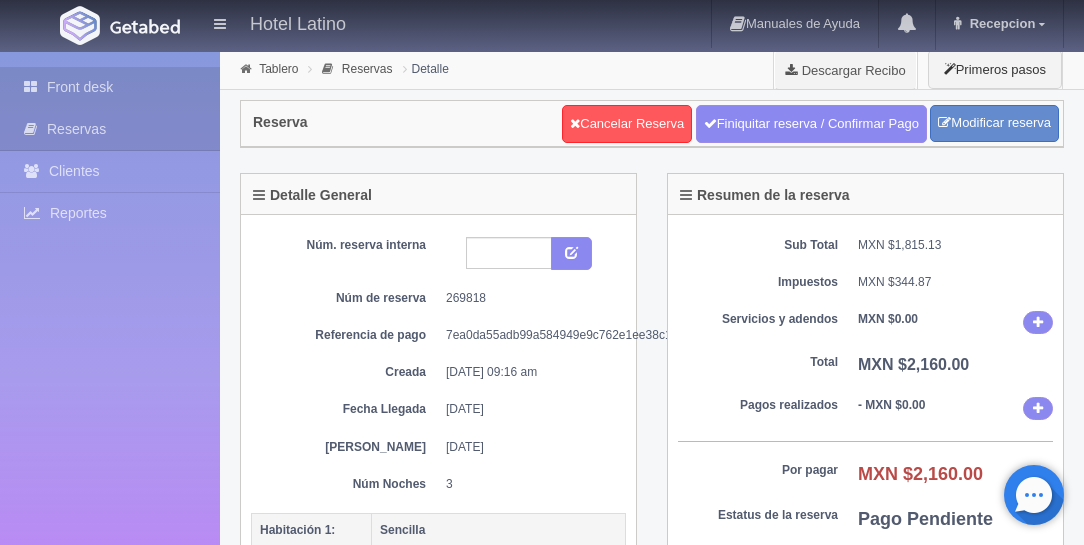 click on "Front desk" at bounding box center [110, 87] 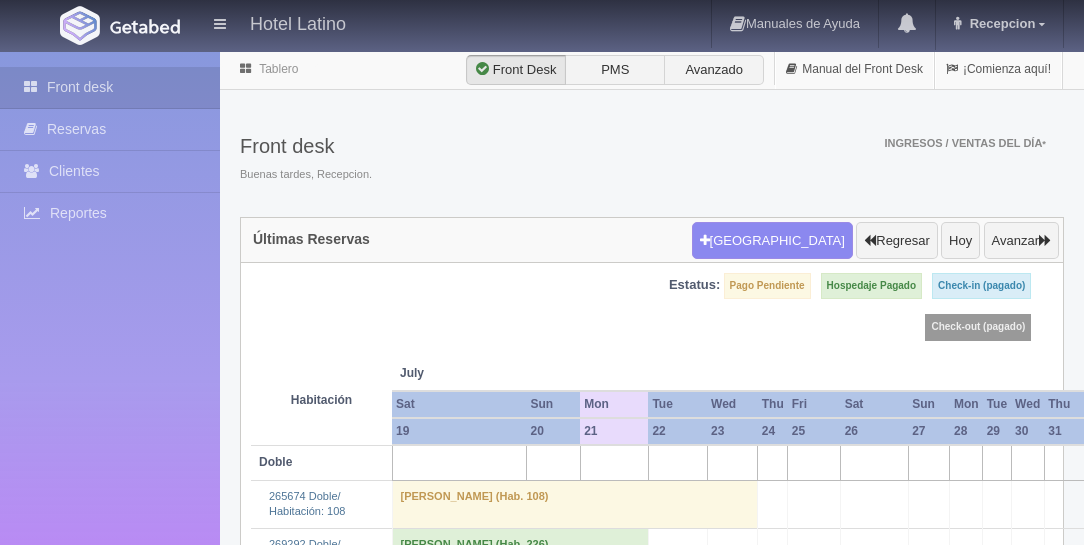 scroll, scrollTop: 0, scrollLeft: 0, axis: both 